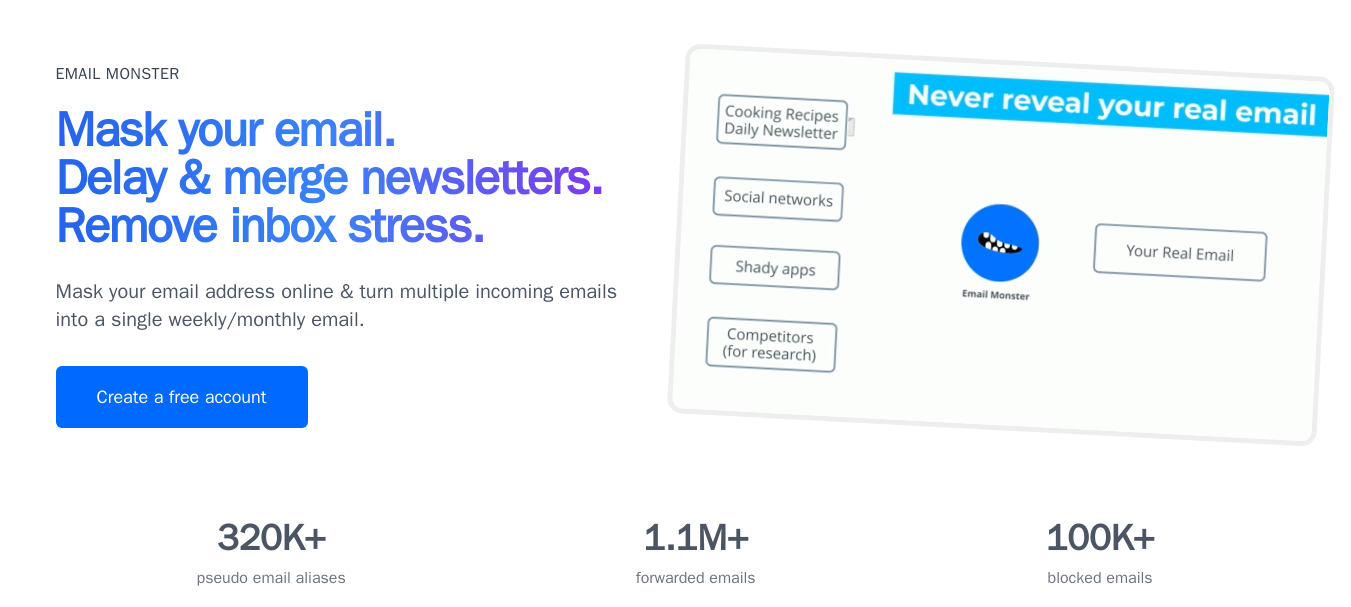 scroll, scrollTop: 100, scrollLeft: 0, axis: vertical 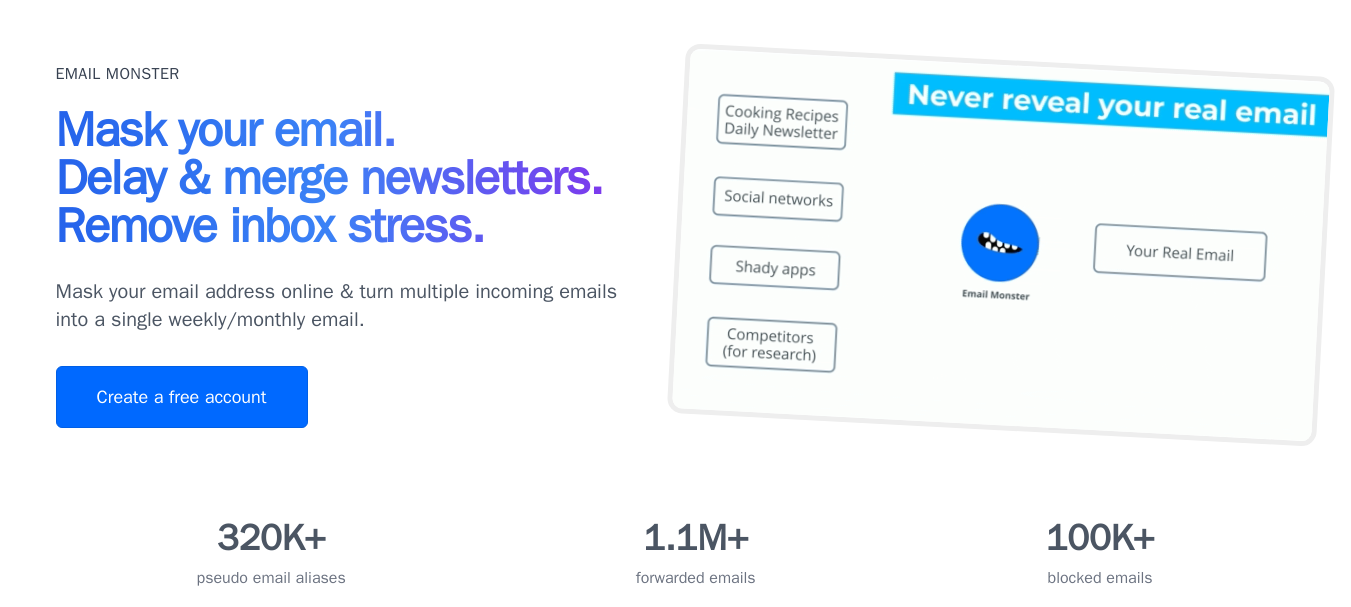 drag, startPoint x: 153, startPoint y: 428, endPoint x: 187, endPoint y: 385, distance: 54.81788 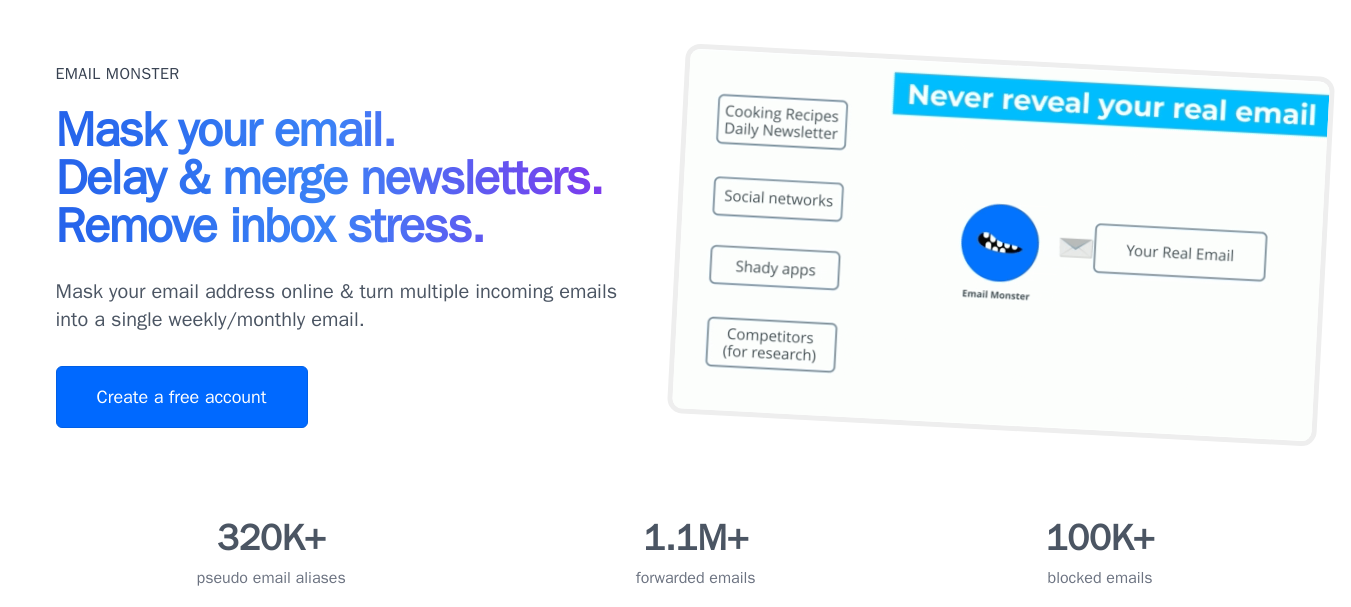 click on "Create a free account" at bounding box center (182, 397) 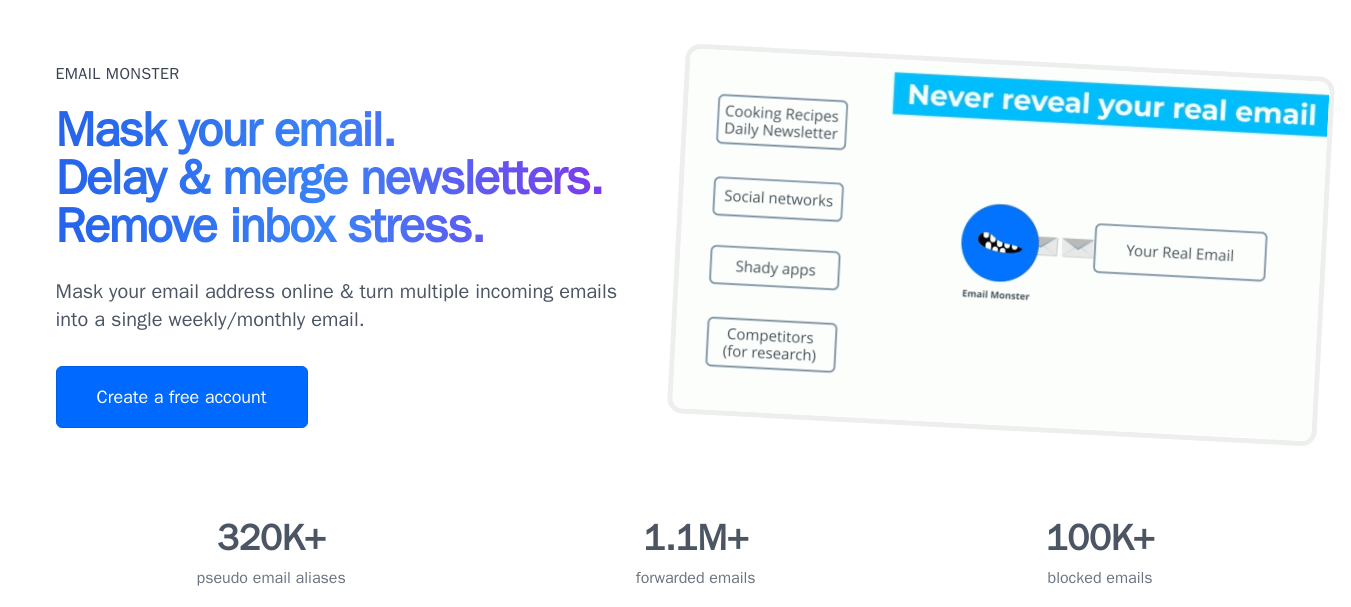 scroll, scrollTop: 200, scrollLeft: 0, axis: vertical 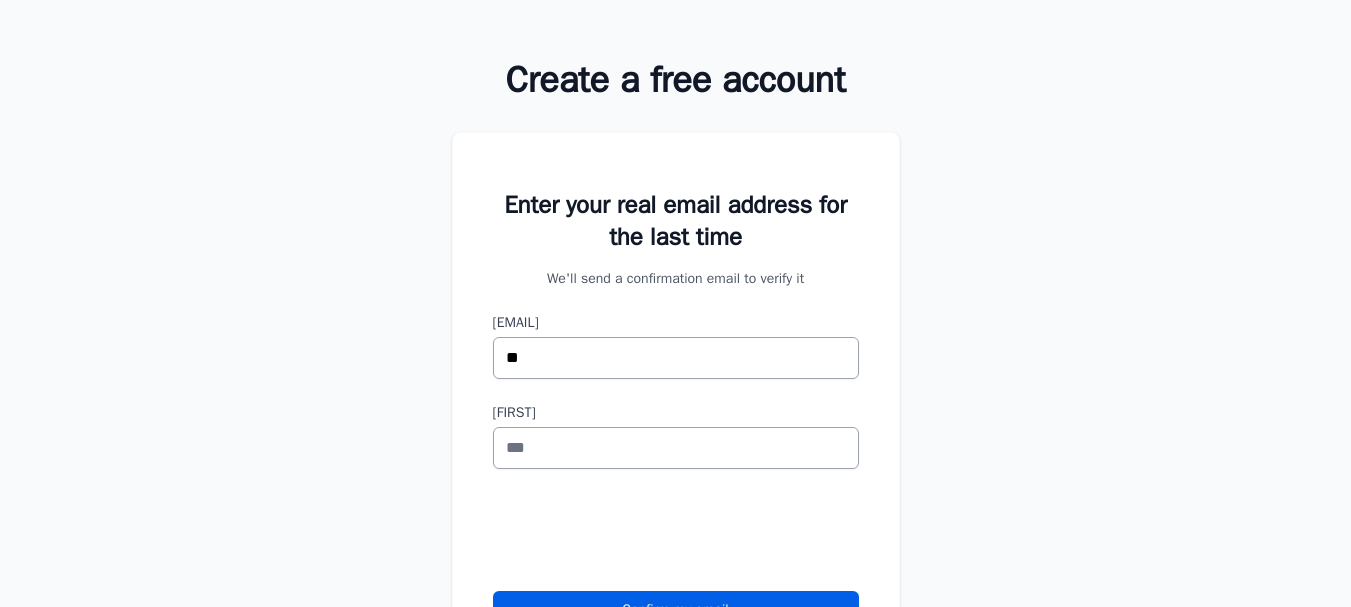 type on "*" 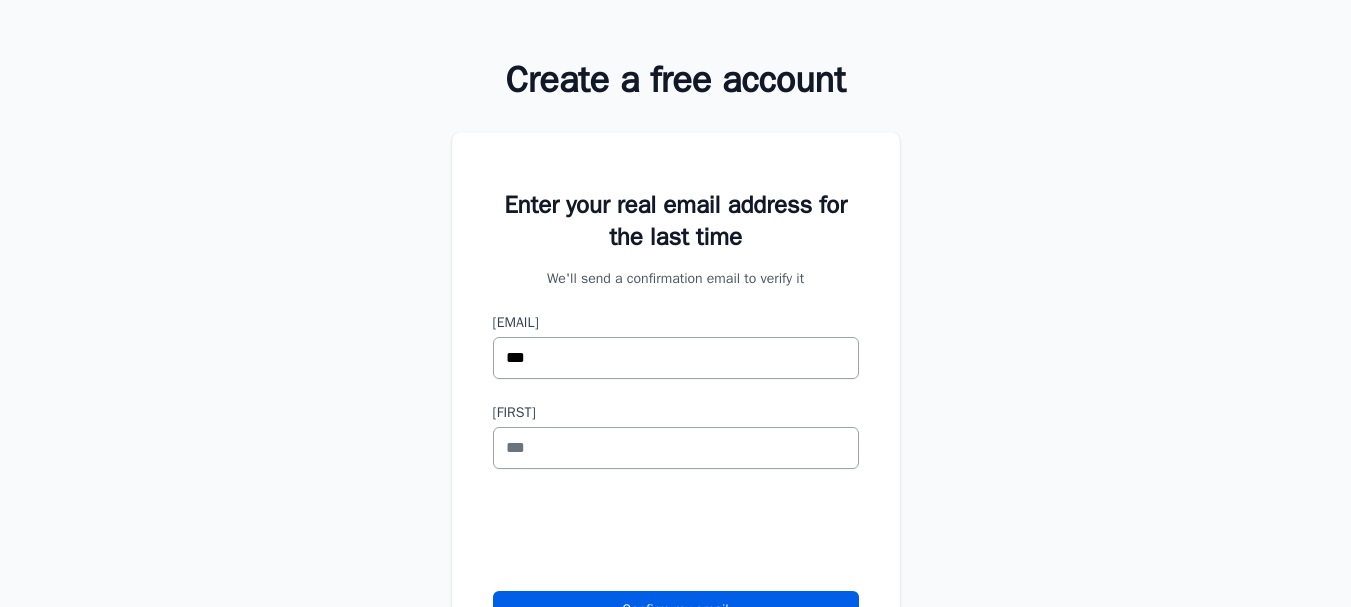 scroll, scrollTop: 0, scrollLeft: 0, axis: both 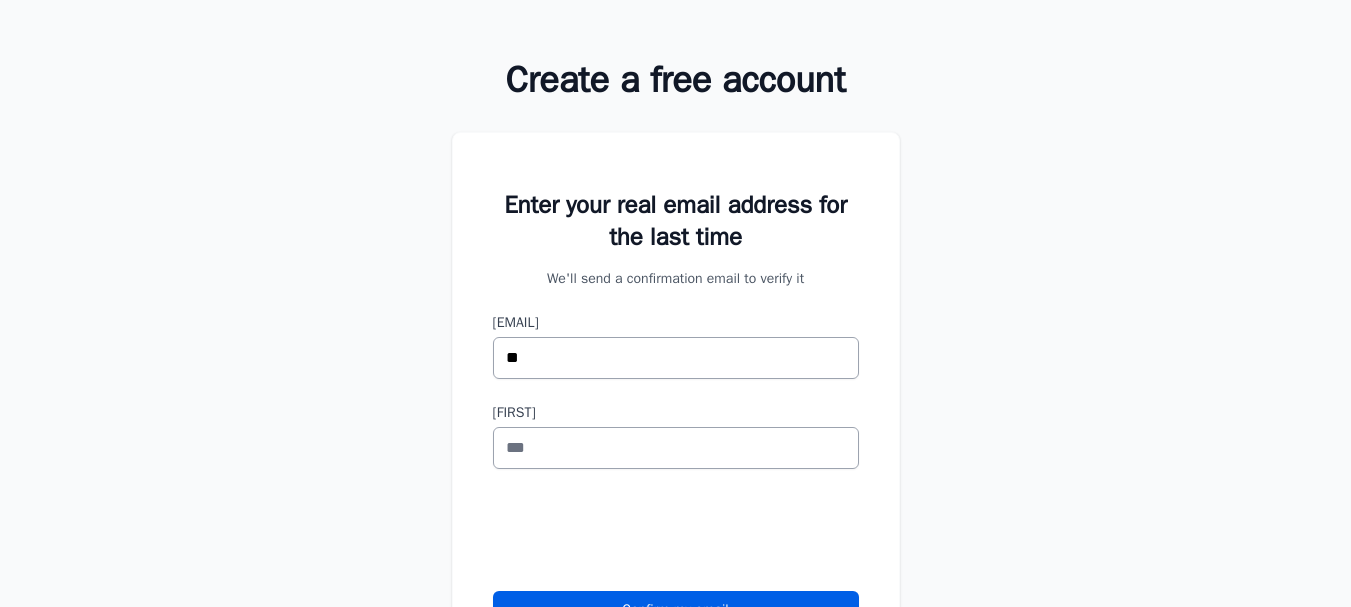 type on "*" 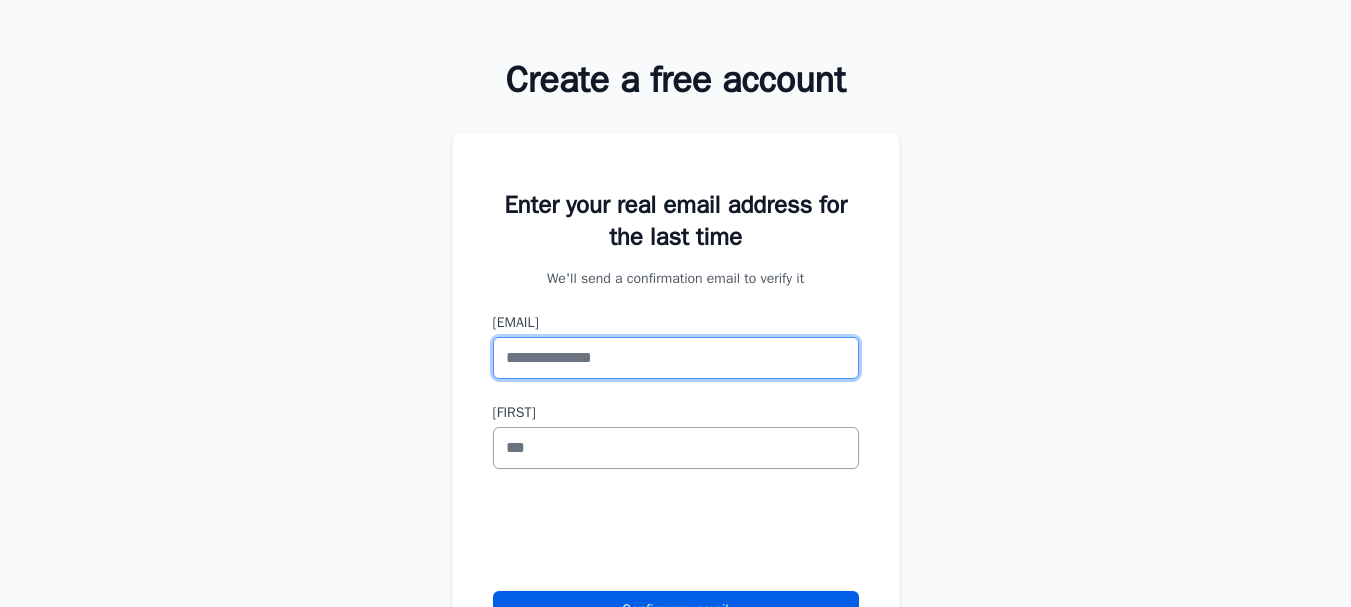 click on "Real Email Address" at bounding box center (676, 358) 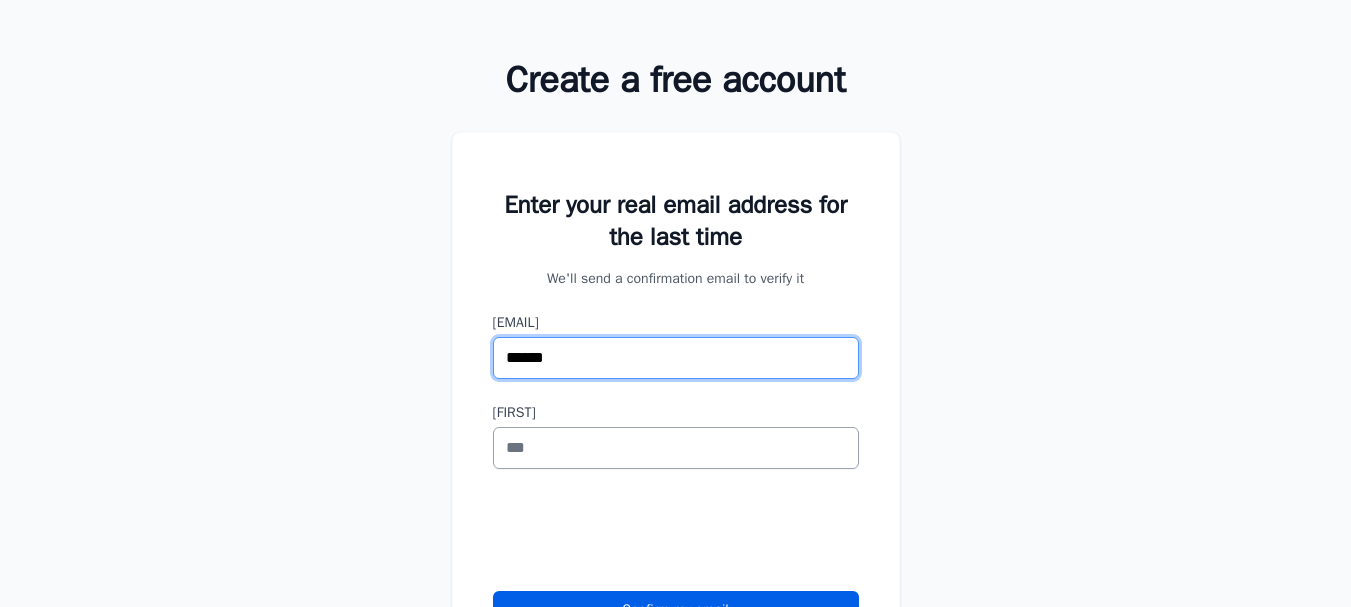 click on "******" at bounding box center [676, 358] 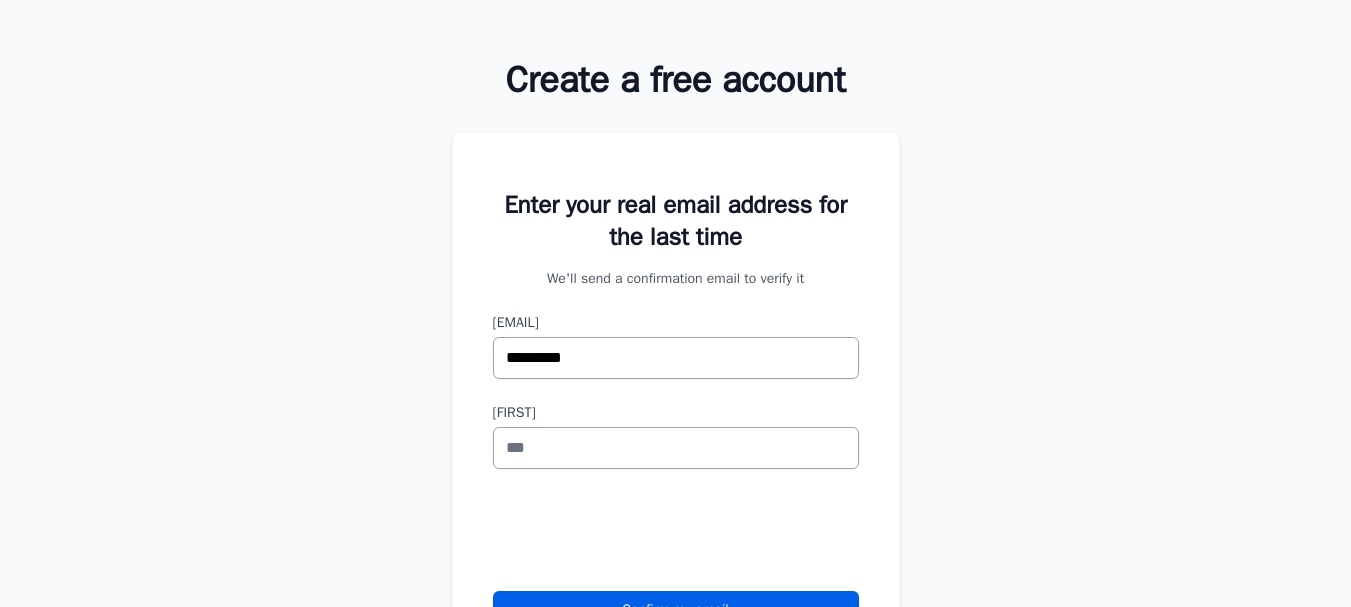 click on "Enter your real email address for the last time
We'll send a confirmation email to verify it
Real Email Address
*********
First Name" at bounding box center (676, 425) 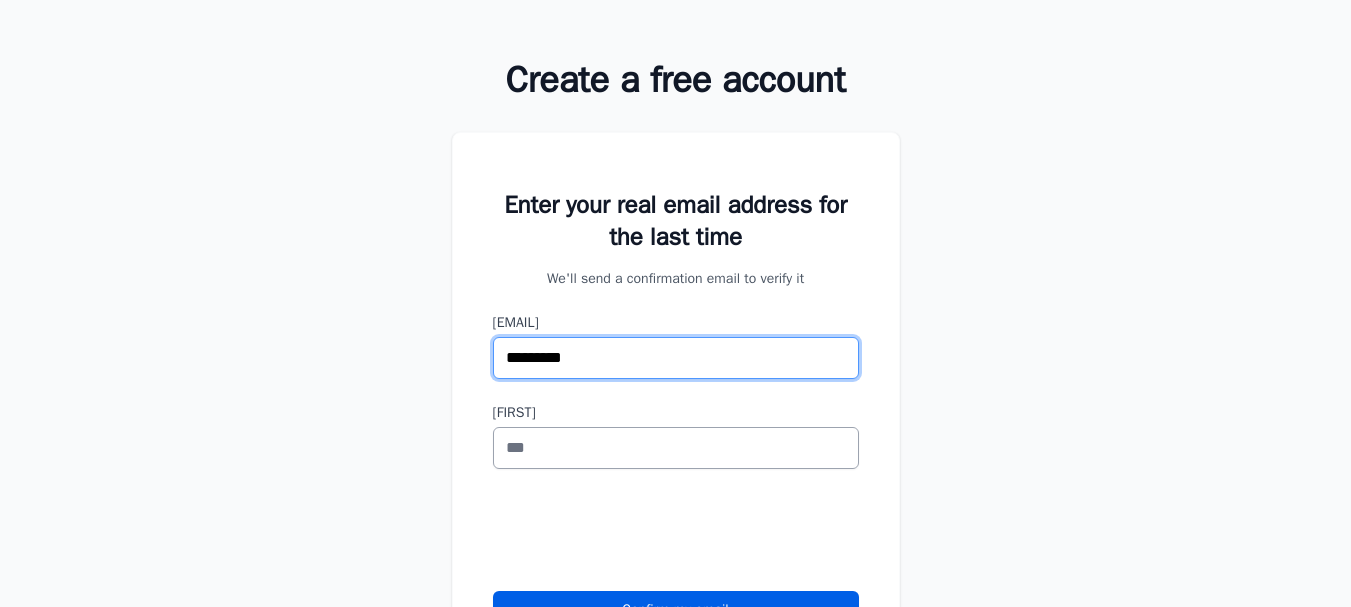 click on "*********" at bounding box center [676, 358] 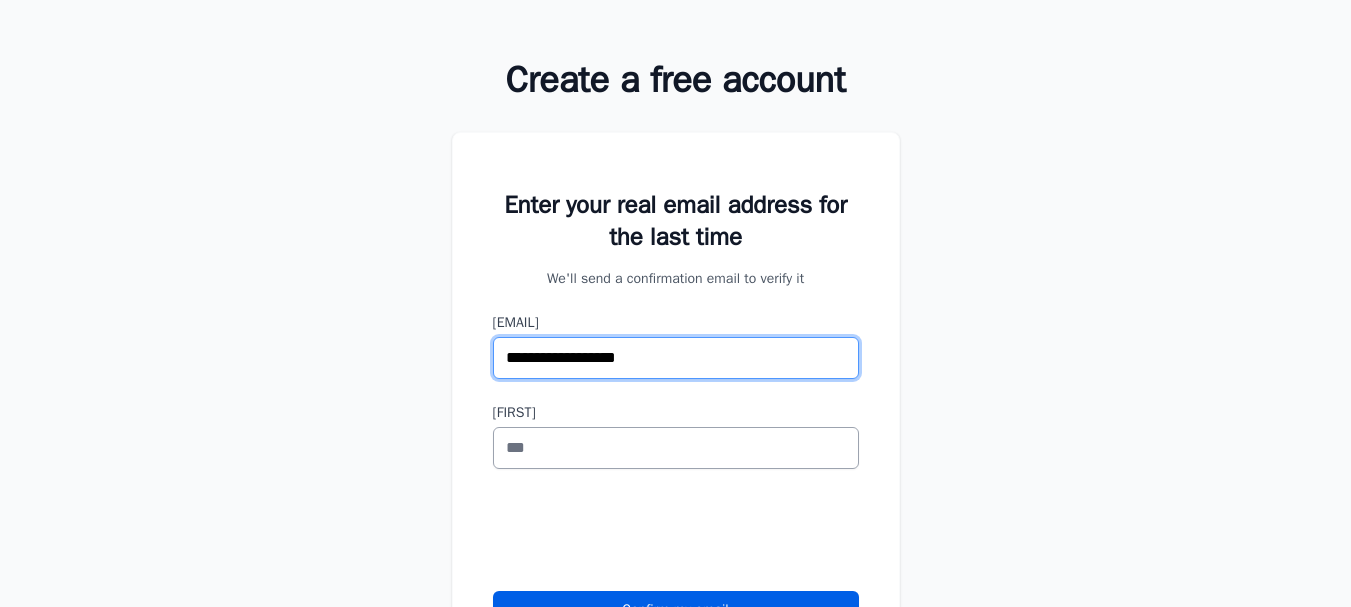 click on "**********" at bounding box center [676, 358] 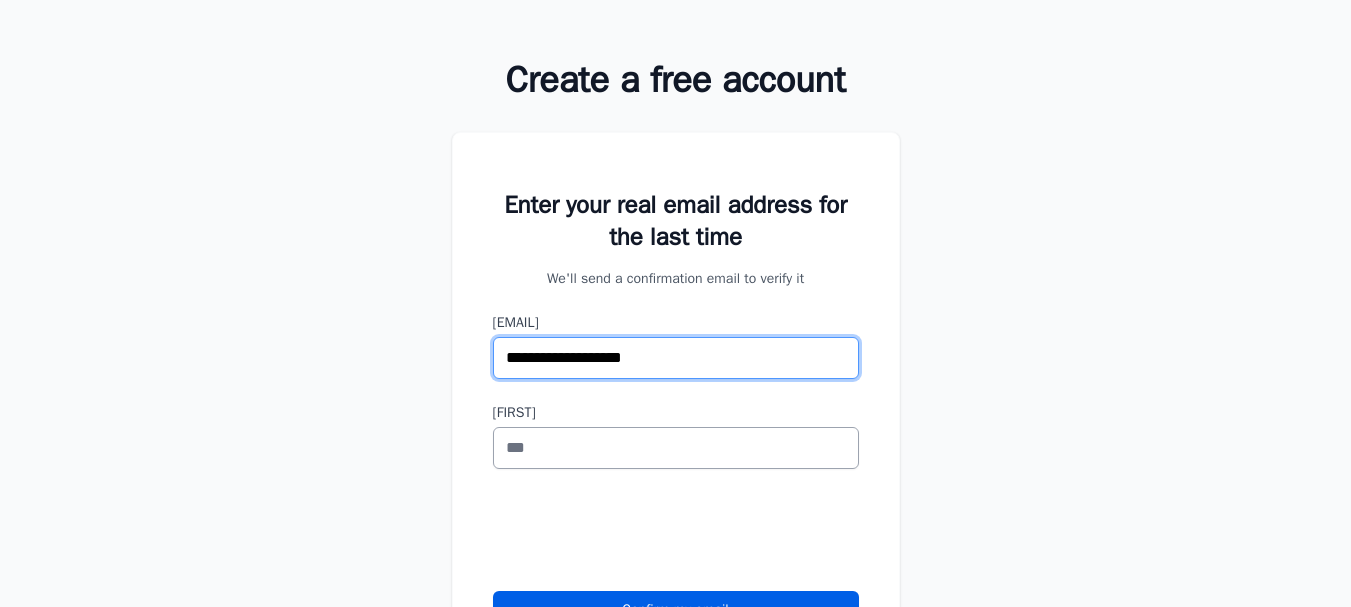 type on "**********" 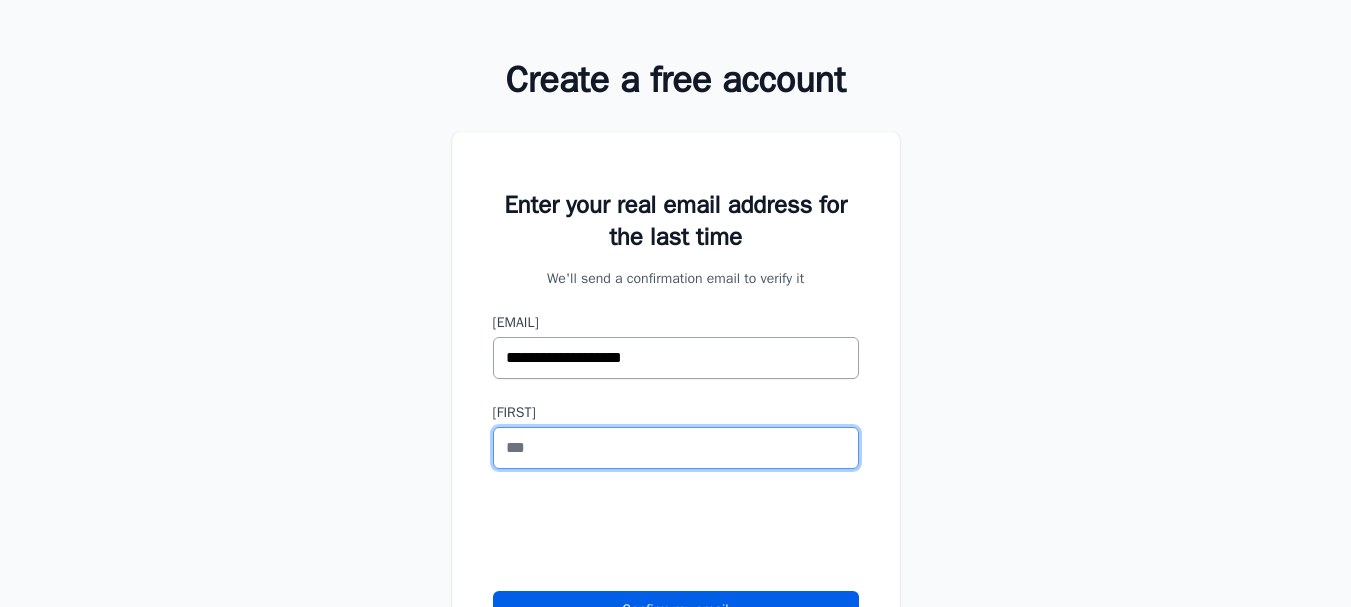 drag, startPoint x: 529, startPoint y: 455, endPoint x: 572, endPoint y: 475, distance: 47.423622 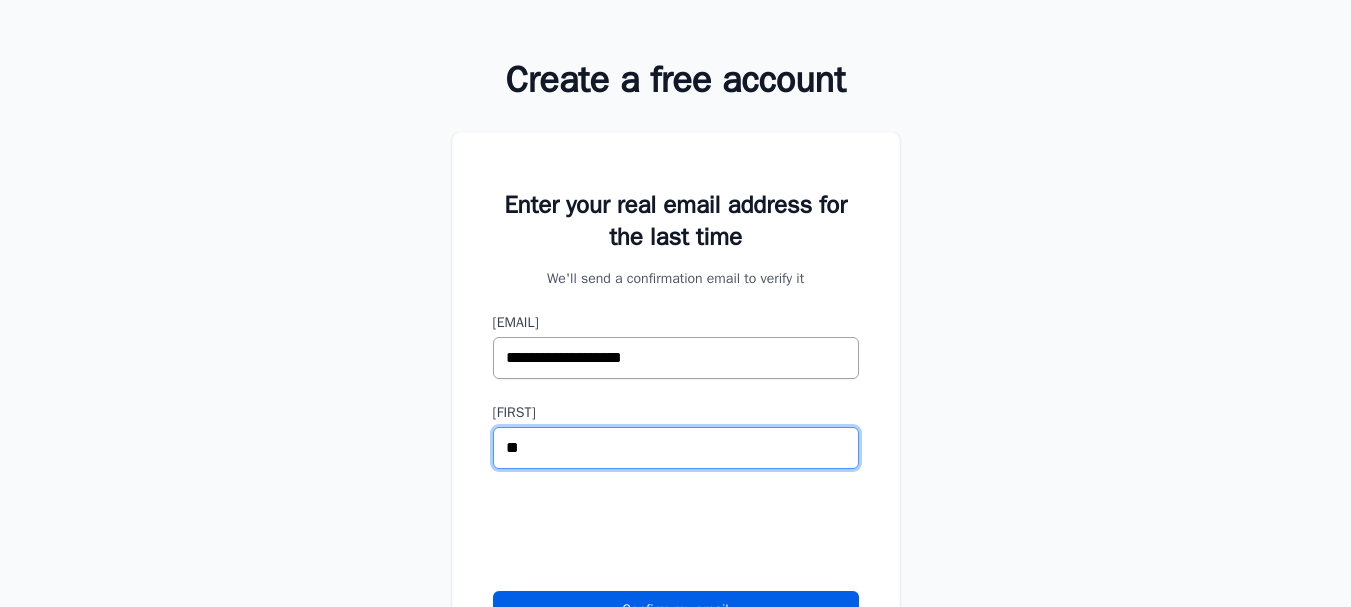 type on "*" 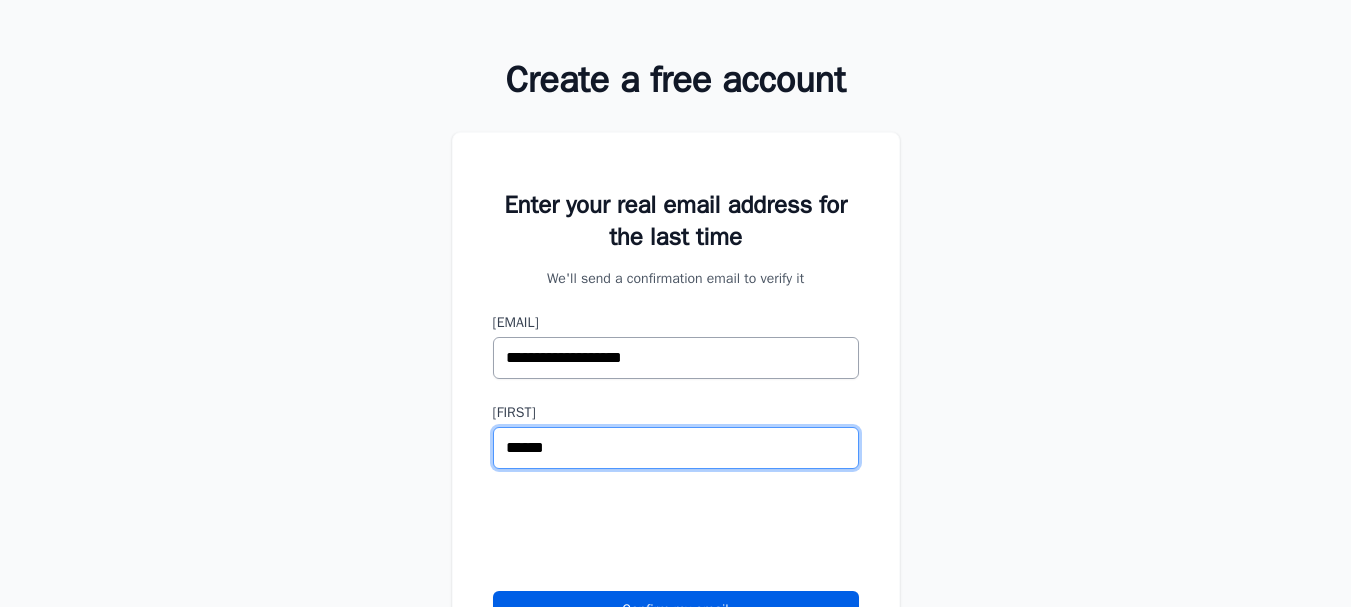 type on "******" 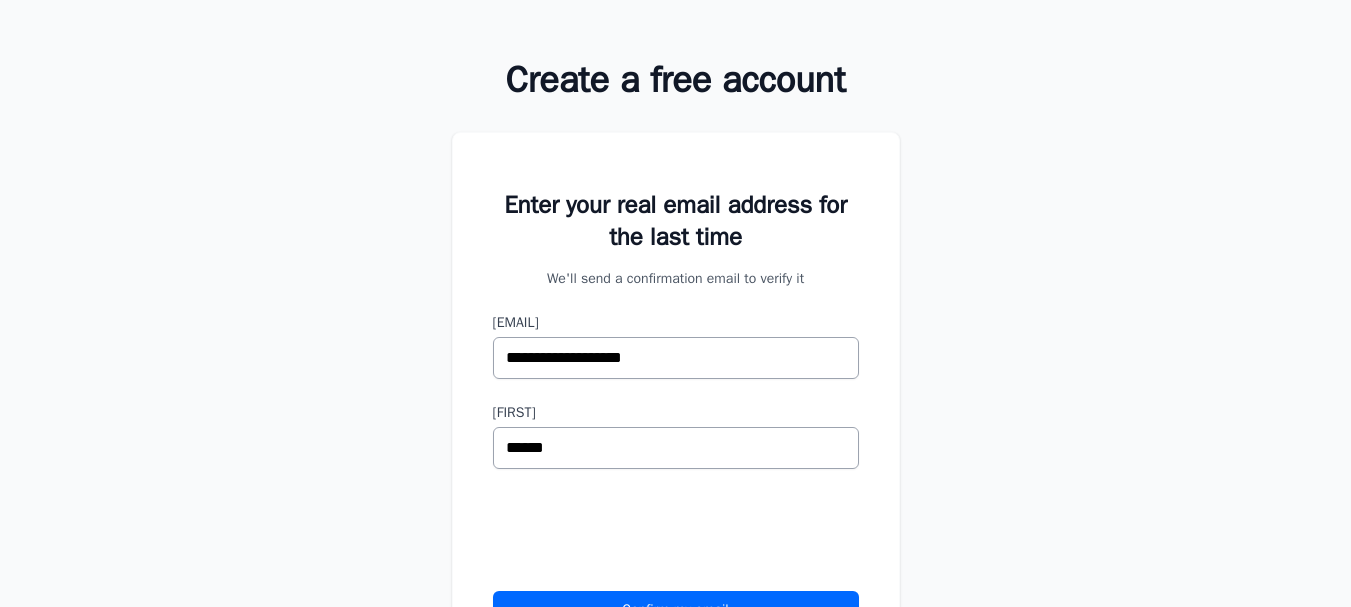 scroll, scrollTop: 300, scrollLeft: 0, axis: vertical 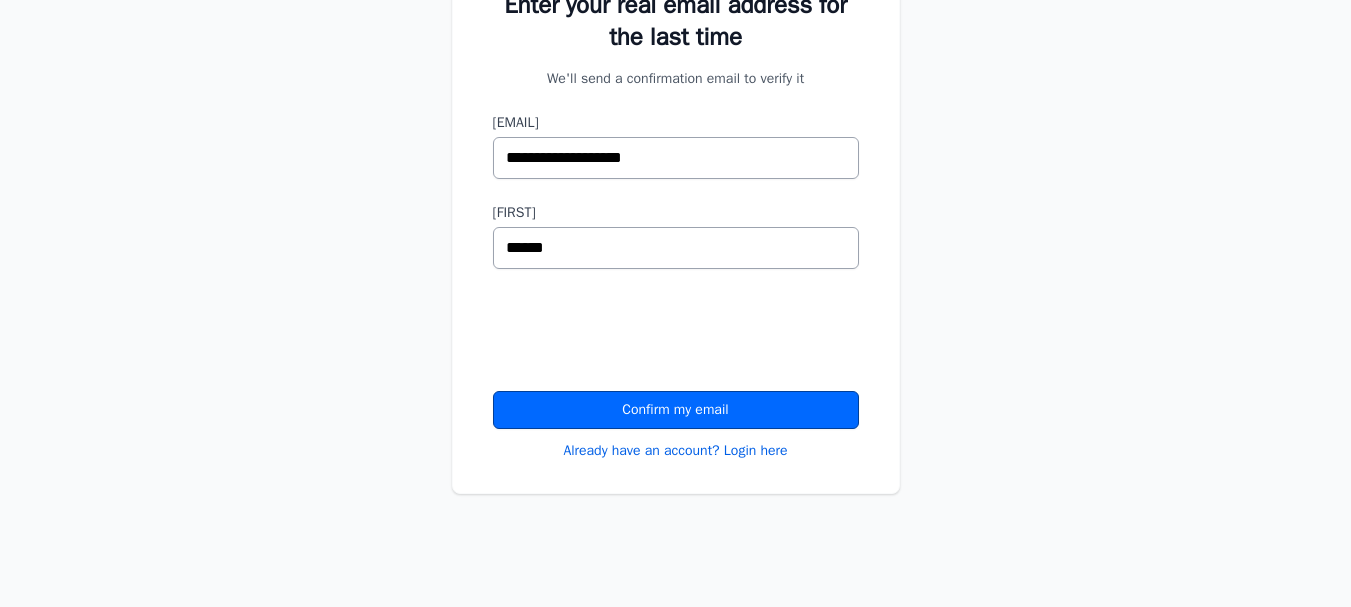 click on "Confirm my email" at bounding box center [676, 410] 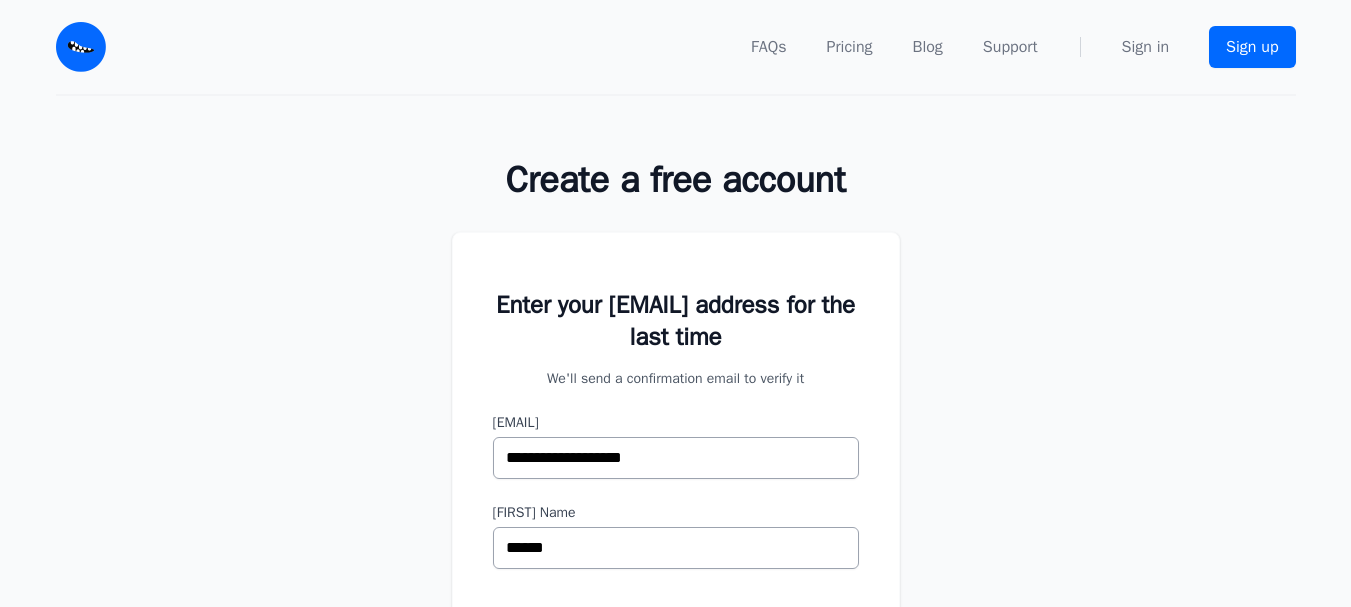 scroll, scrollTop: 300, scrollLeft: 0, axis: vertical 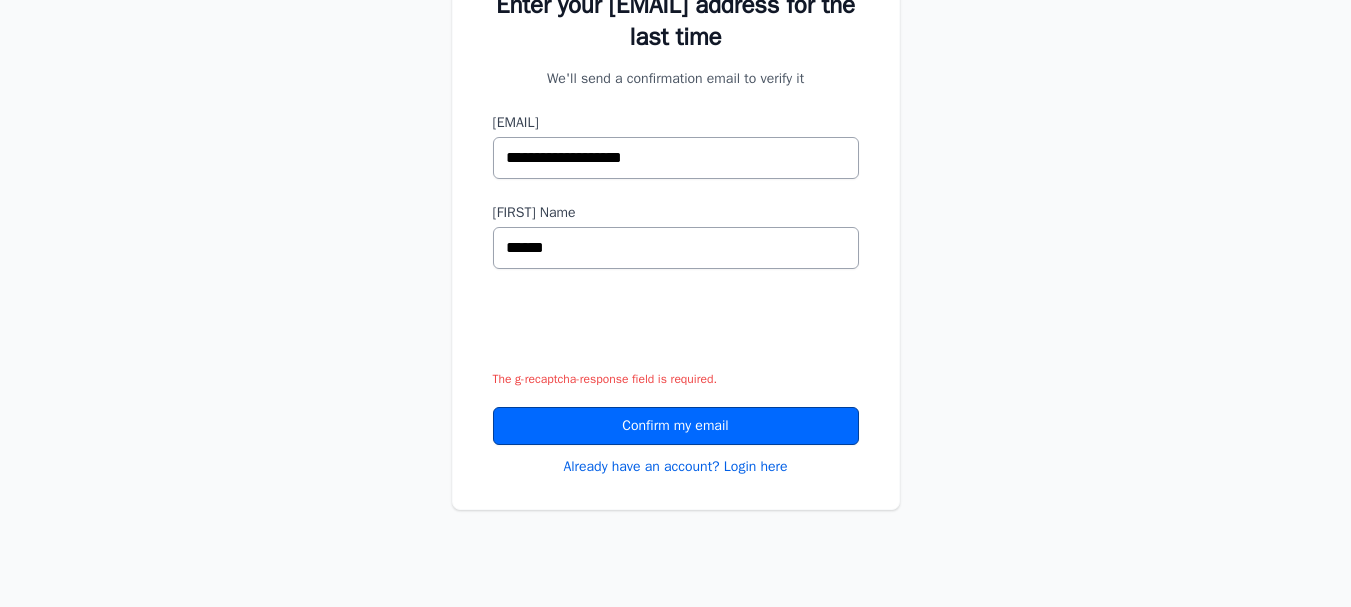 click on "Confirm my email" at bounding box center [676, 426] 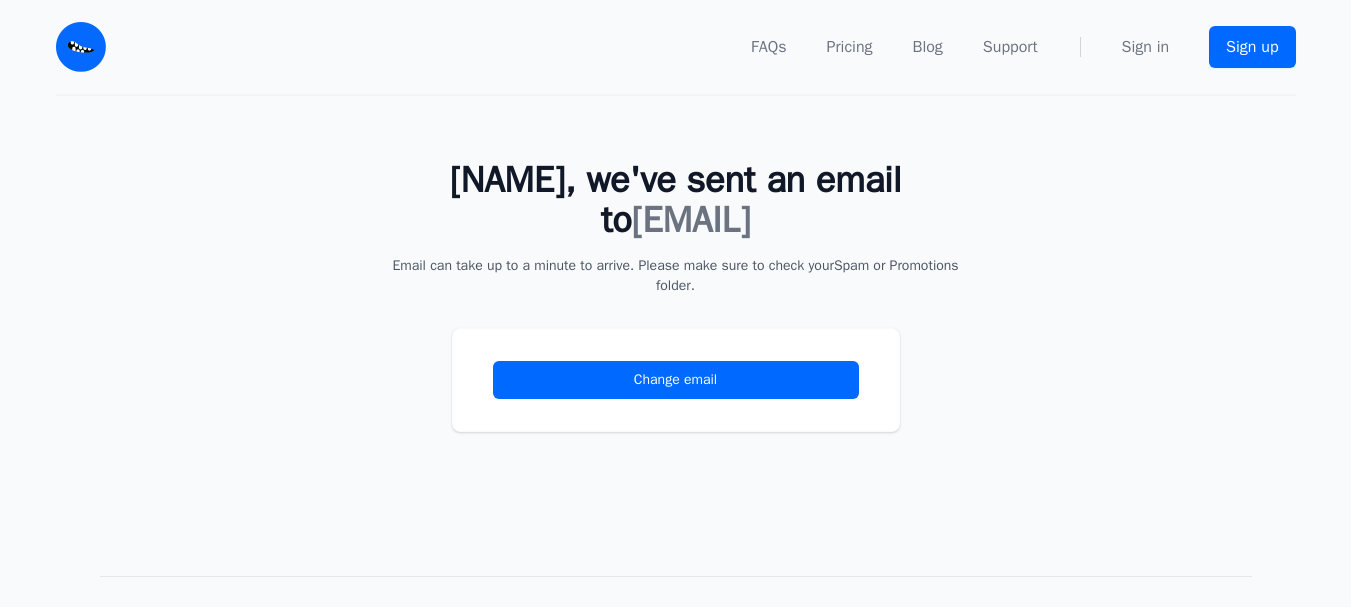 scroll, scrollTop: 0, scrollLeft: 0, axis: both 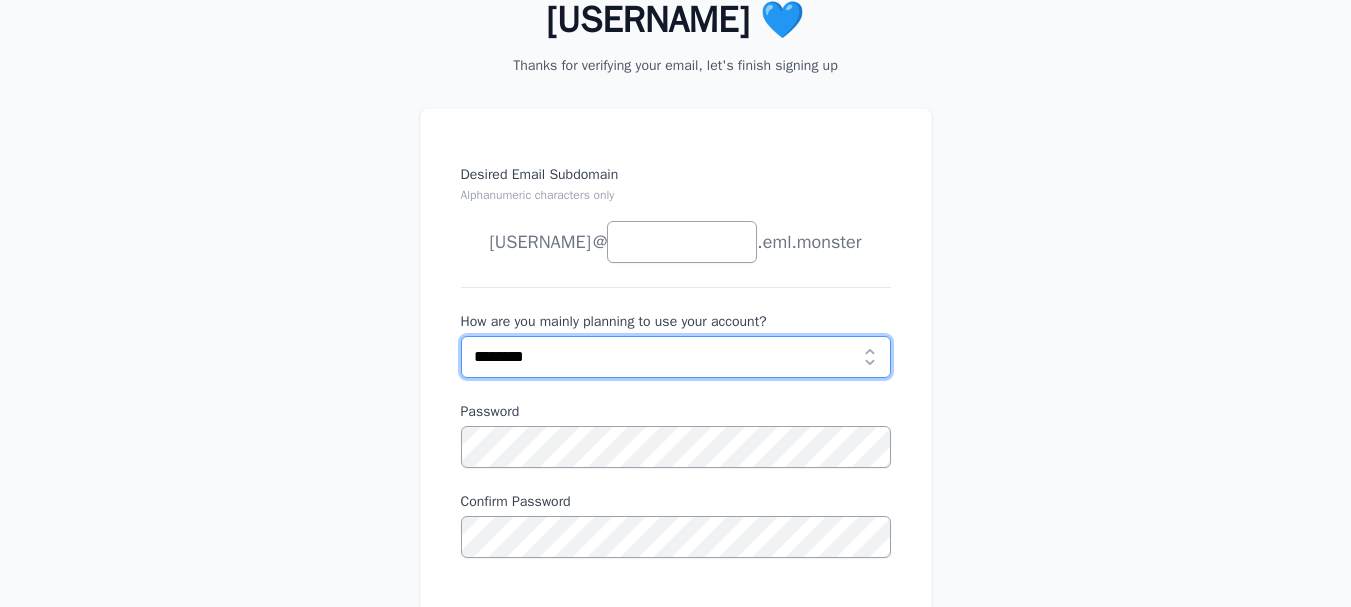 click on "**********" at bounding box center [676, 357] 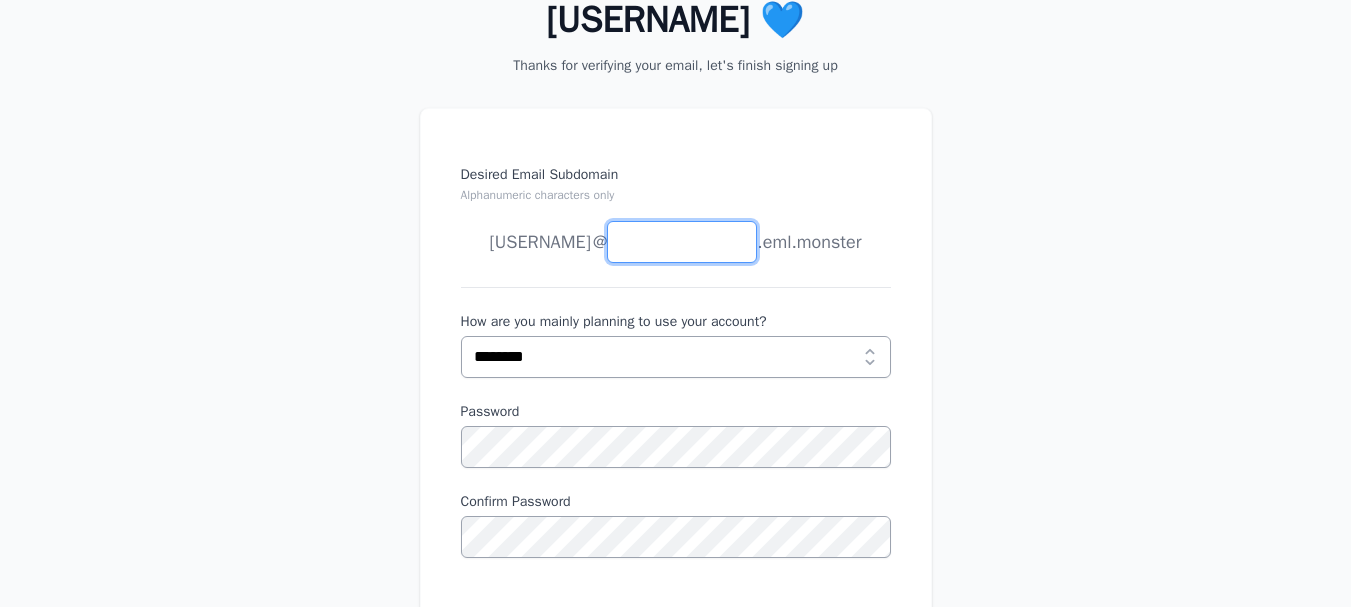 click on "Desired Email Subdomain
Alphanumeric characters only" at bounding box center (682, 242) 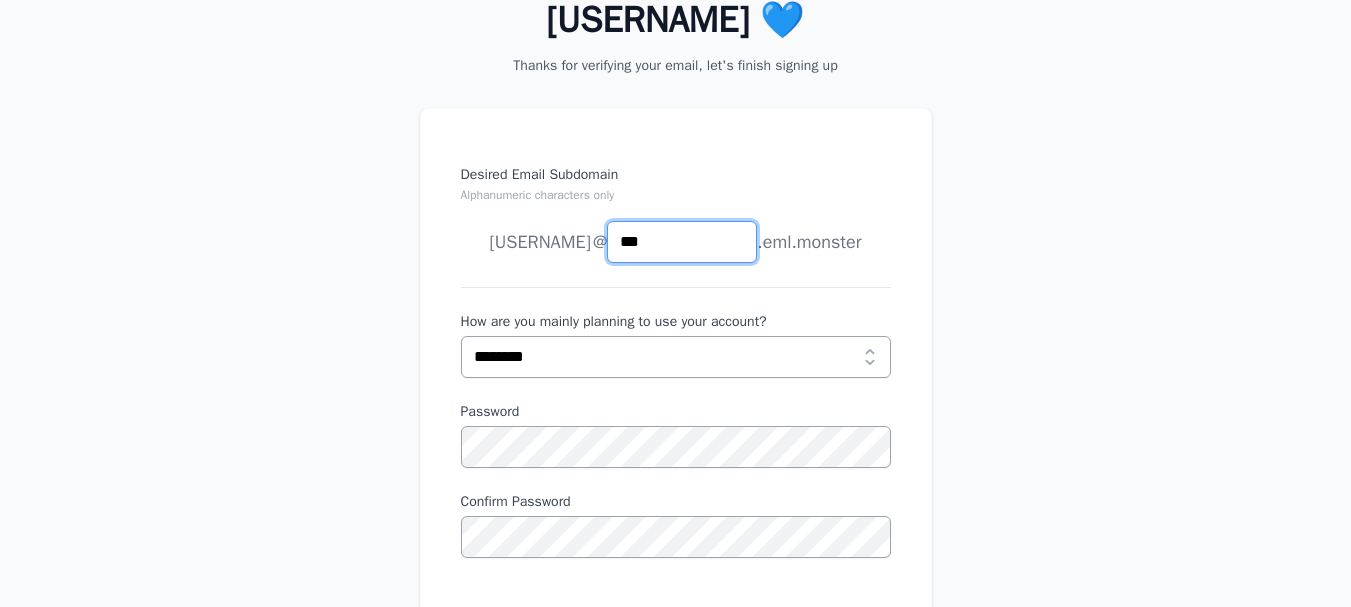scroll, scrollTop: 0, scrollLeft: 0, axis: both 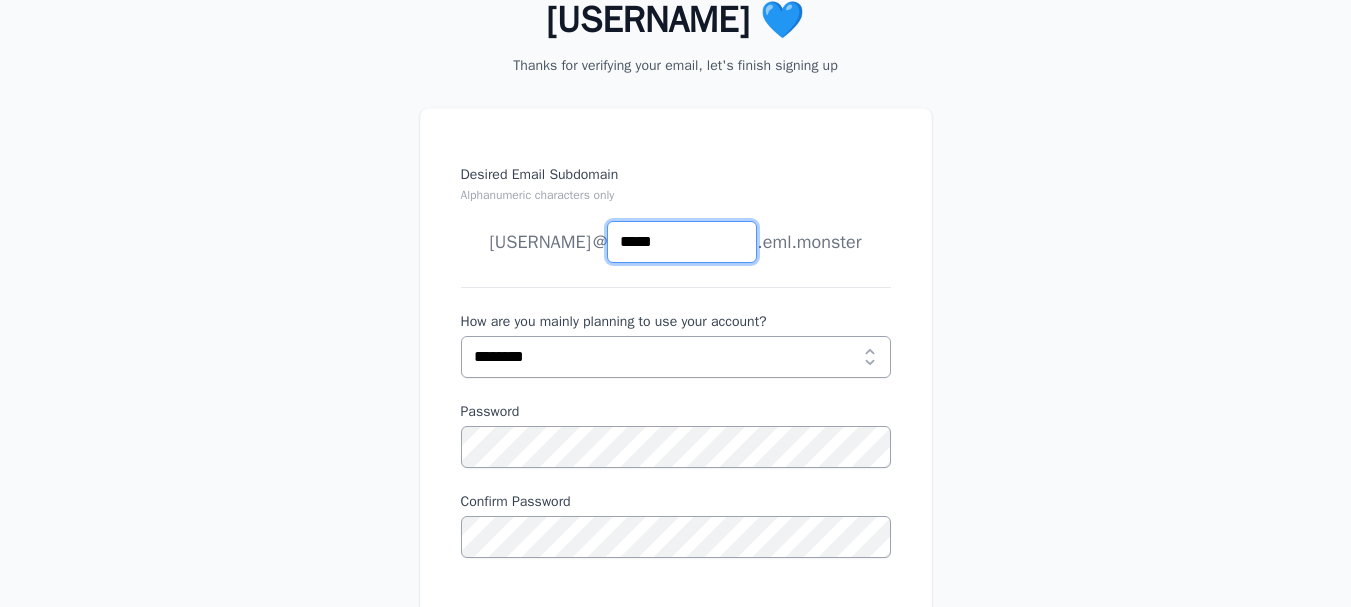 type on "*****" 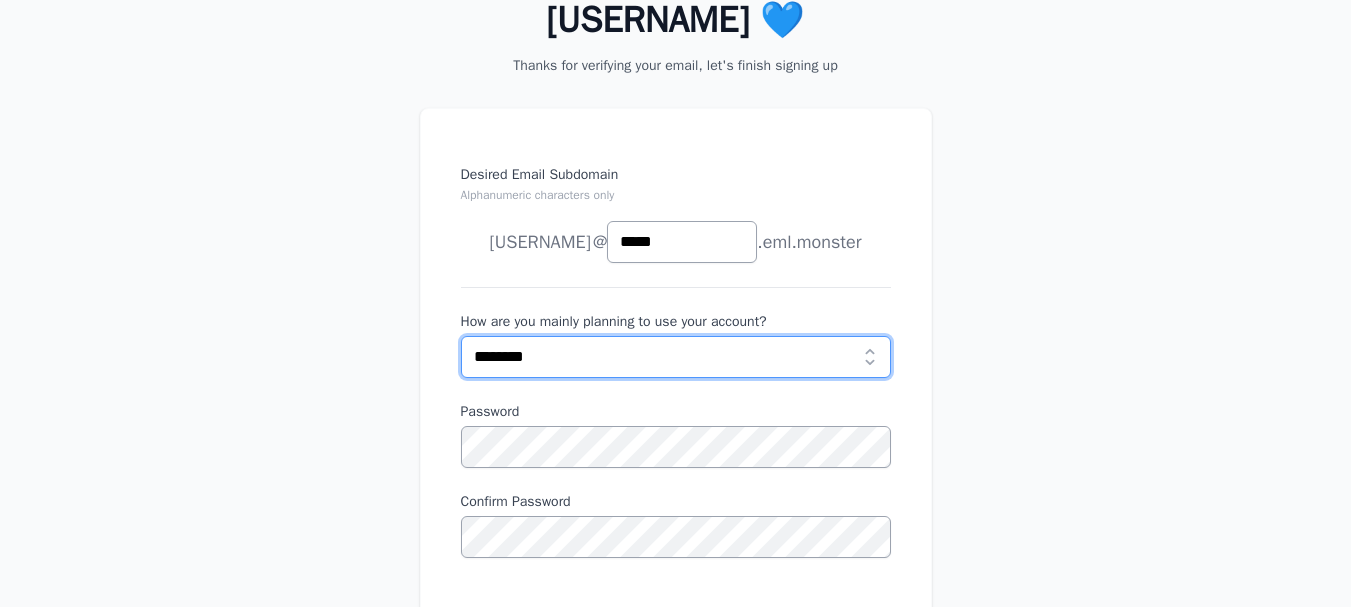 click on "**********" at bounding box center [676, 357] 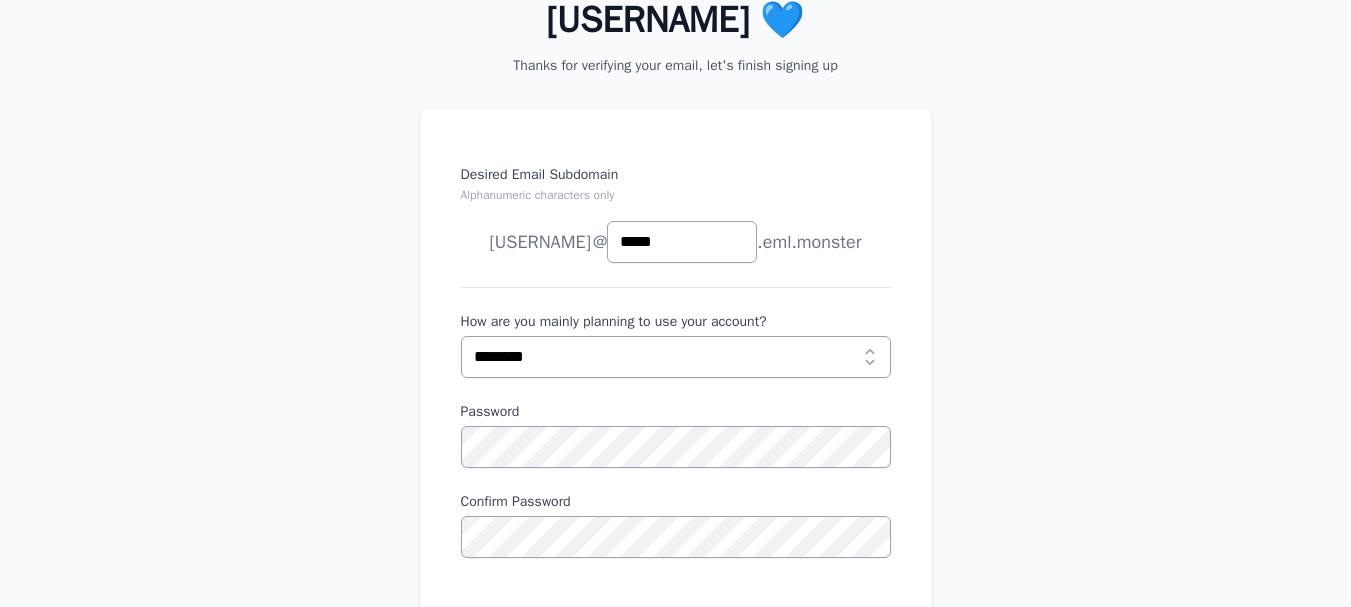 click on "Desired Email Subdomain
Alphanumeric characters only
chesca
joe
news
anything
@
*****" at bounding box center (675, 469) 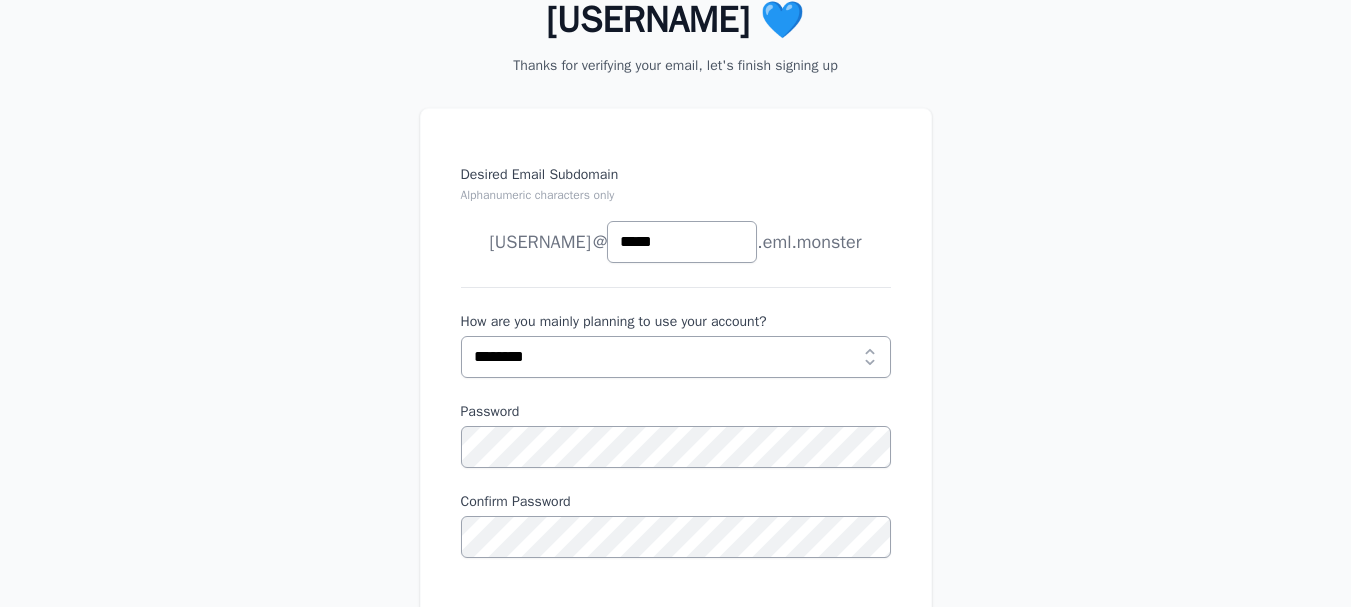 scroll, scrollTop: 300, scrollLeft: 0, axis: vertical 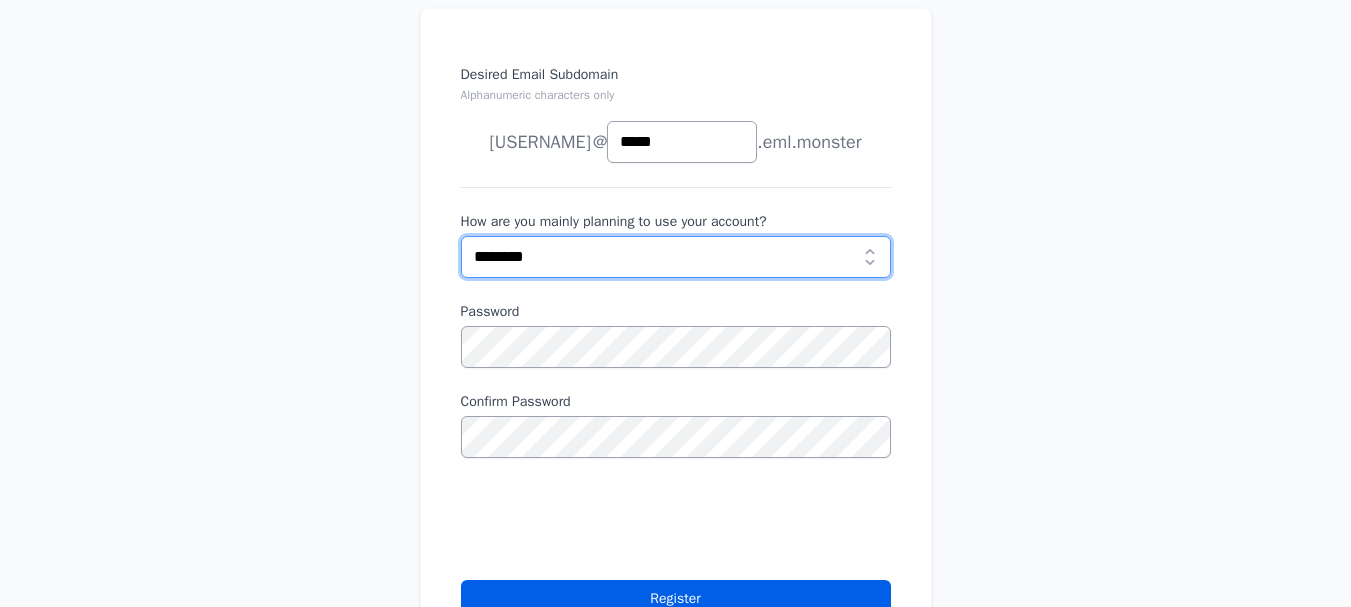 click on "**********" at bounding box center [676, 257] 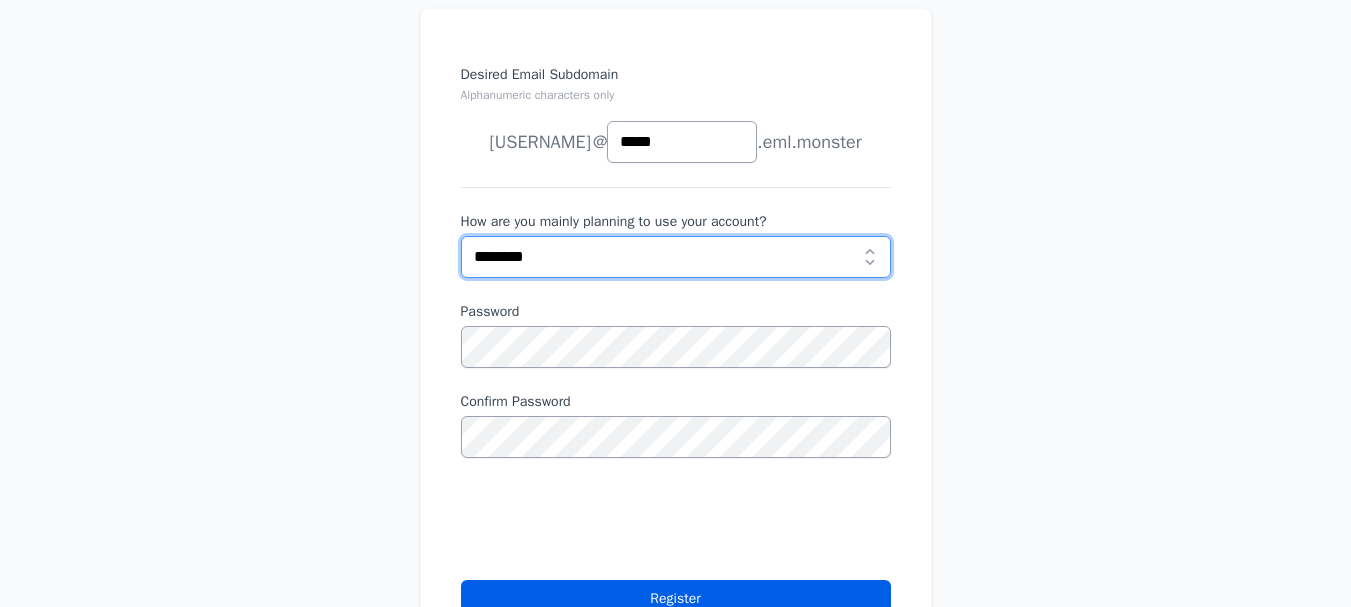 select on "***" 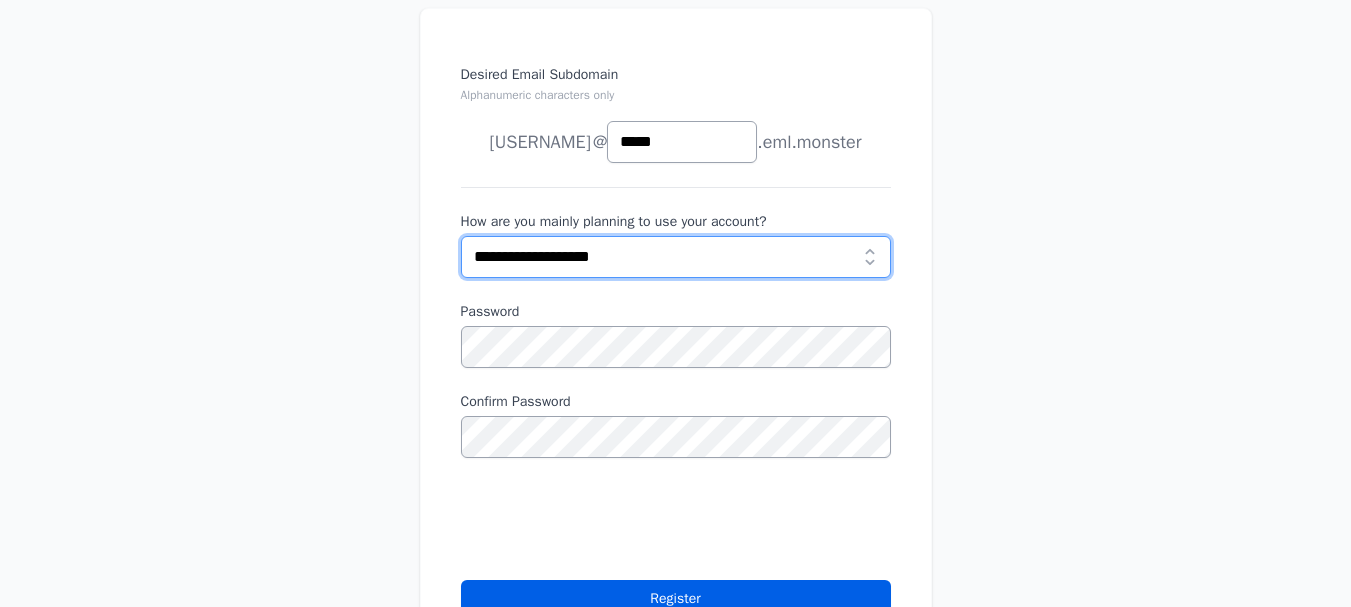 click on "**********" at bounding box center [676, 257] 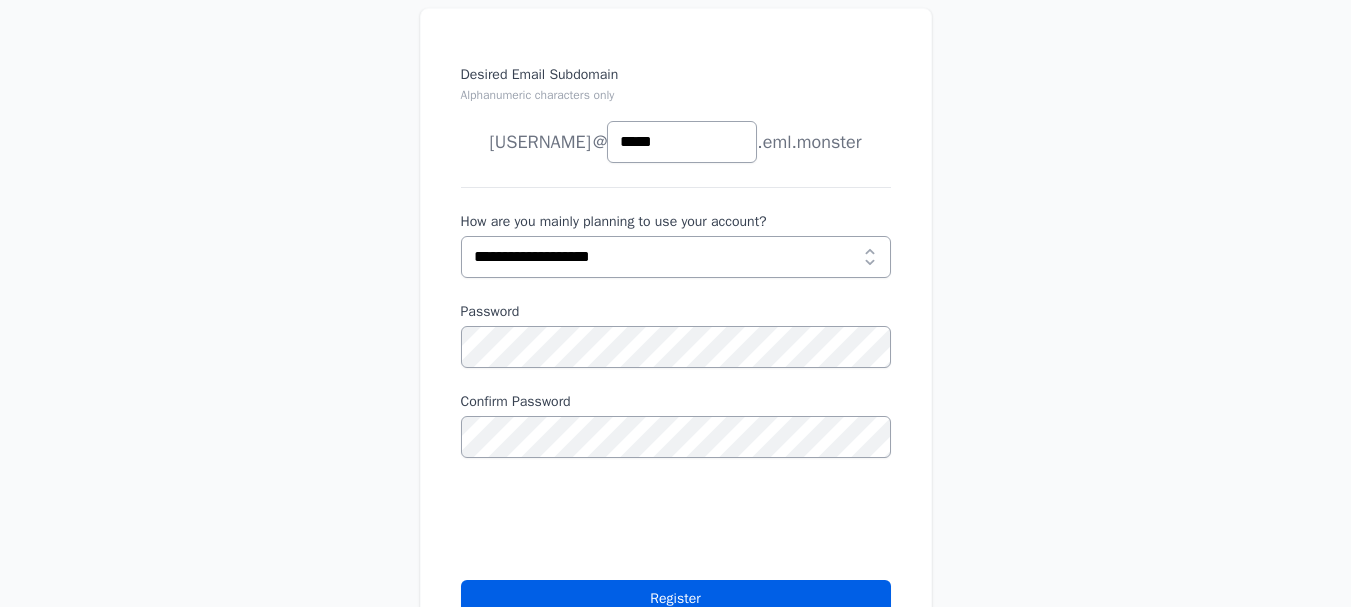 click on "Desired Email Subdomain
Alphanumeric characters only
chesca
joe
news
anything
@
*****" at bounding box center (675, 369) 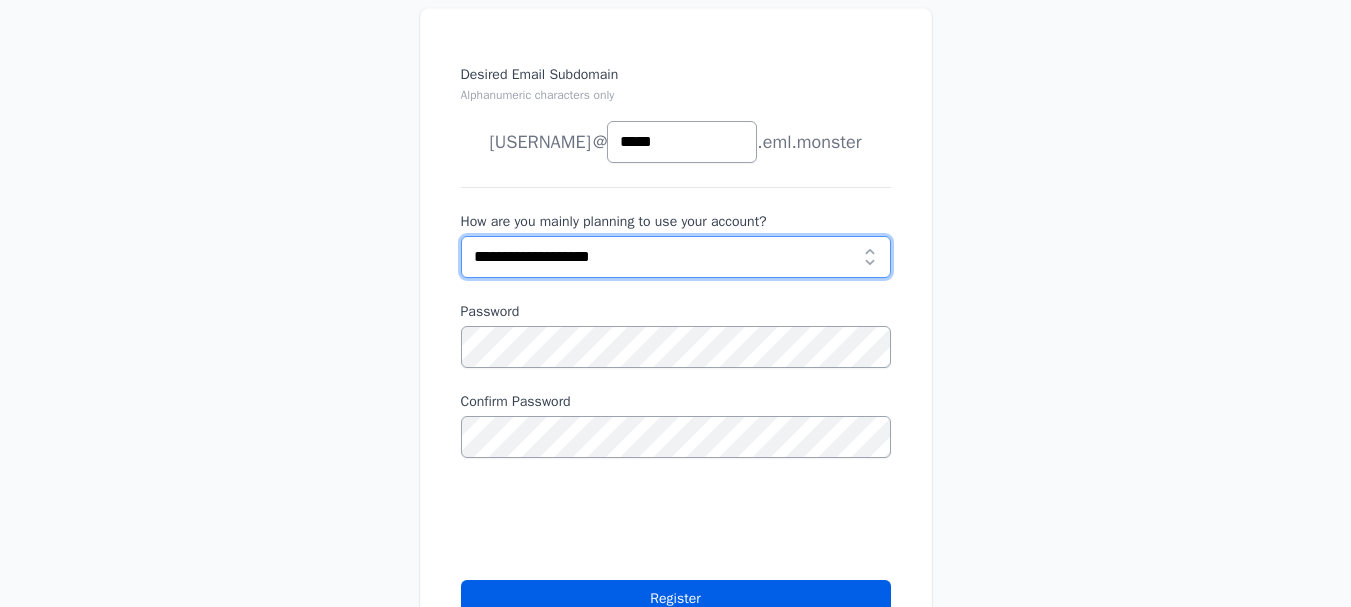 click on "**********" at bounding box center (676, 257) 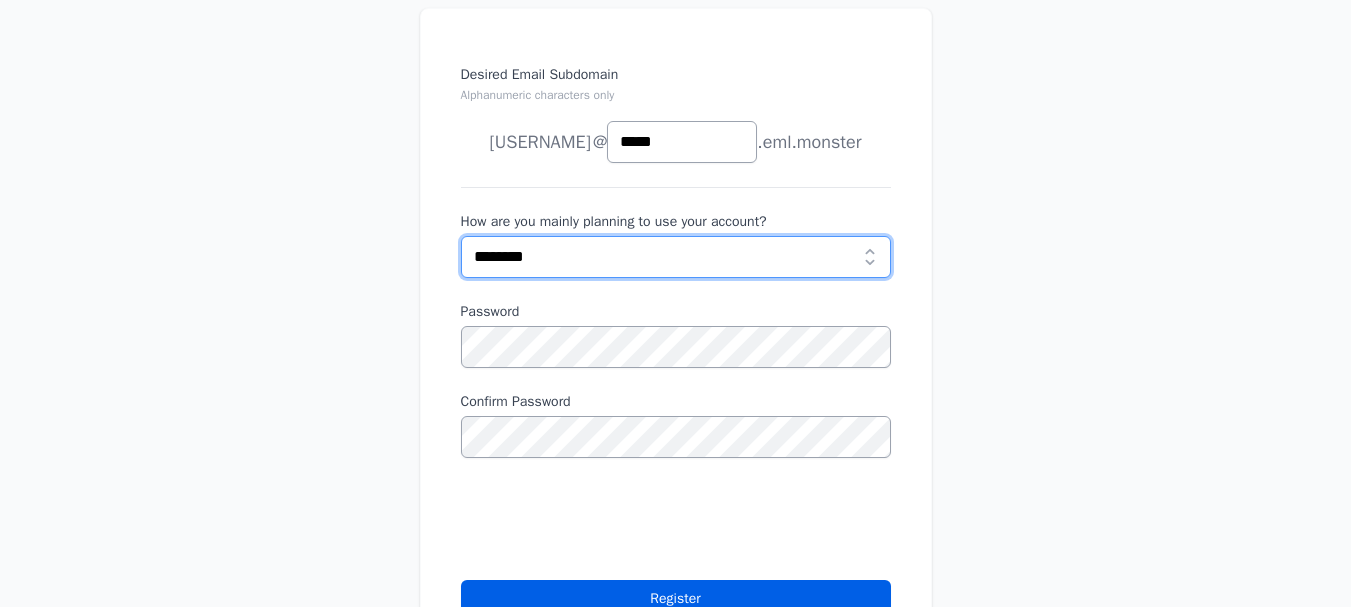 click on "**********" at bounding box center (676, 257) 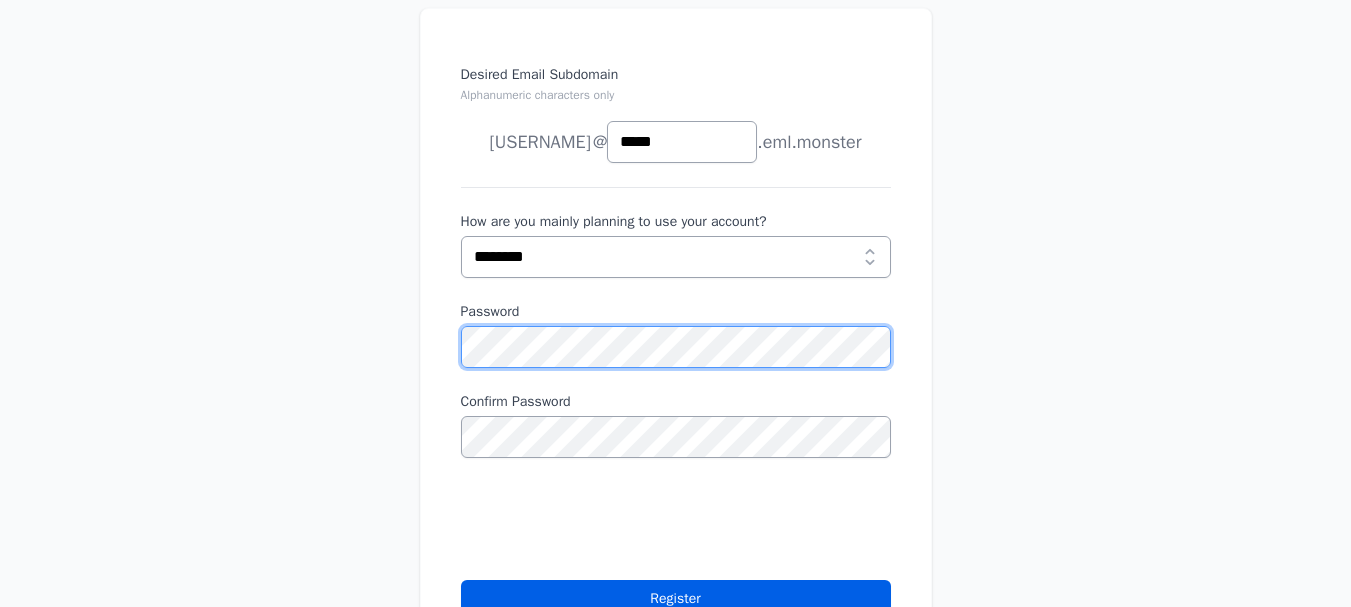 scroll, scrollTop: 500, scrollLeft: 0, axis: vertical 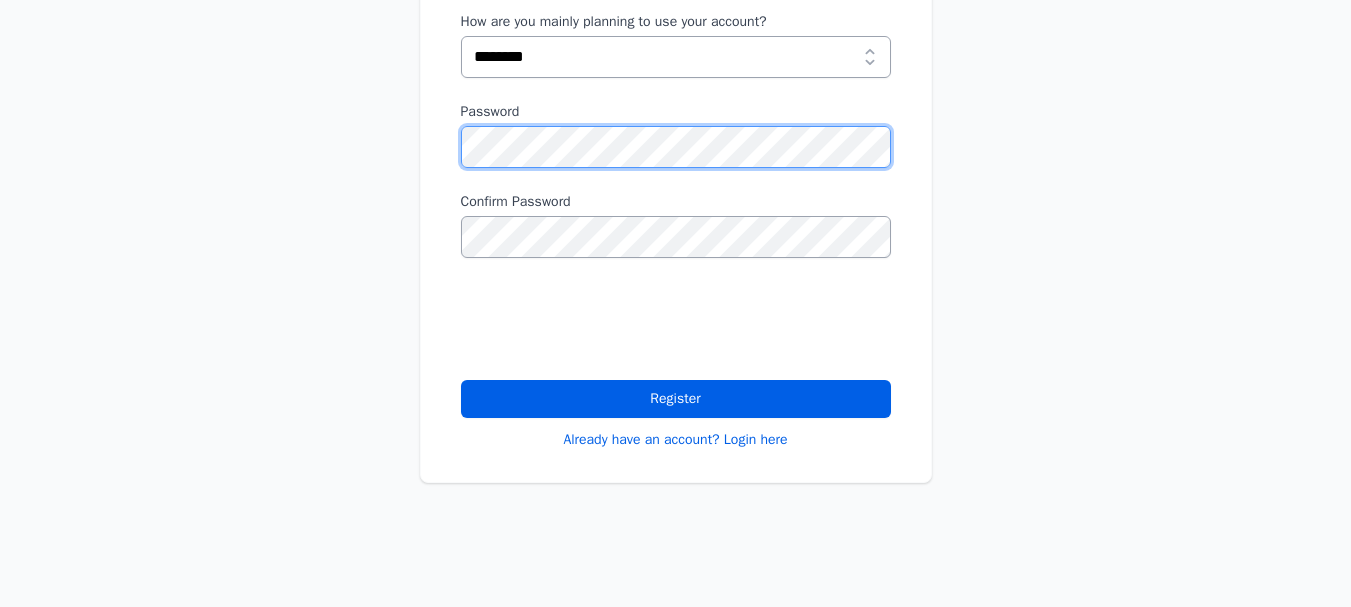 click on "Desired Email Subdomain
Alphanumeric characters only
chesca
joe
news
anything
@
*****" at bounding box center (675, 169) 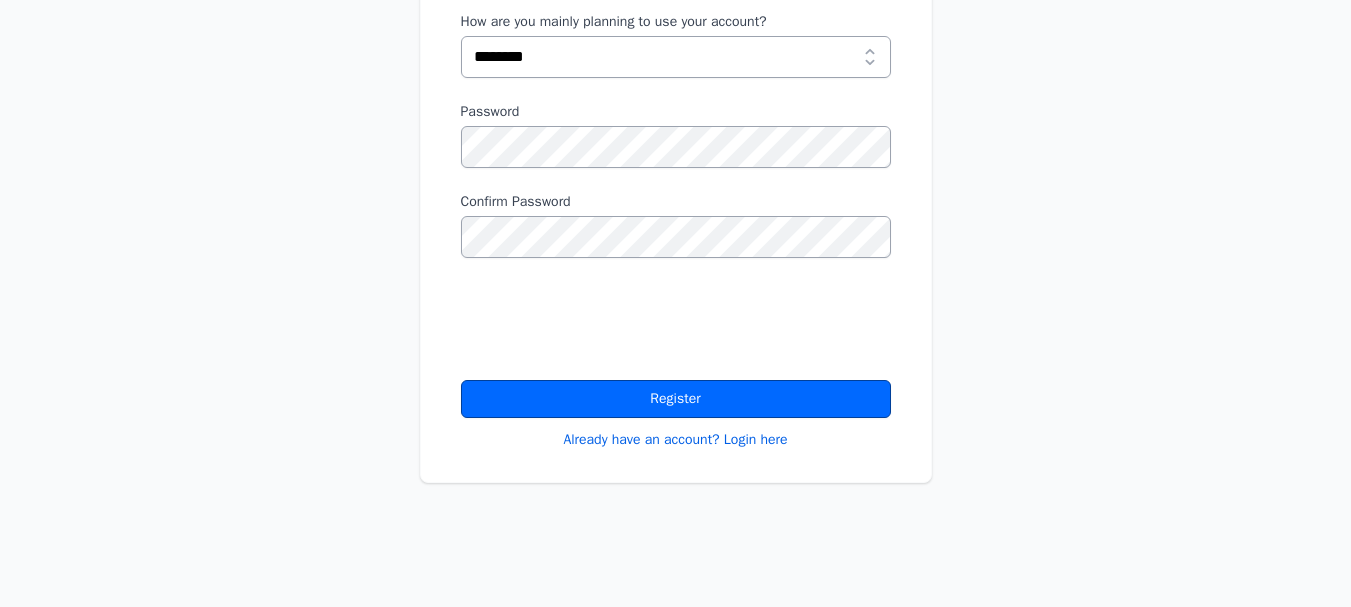 click on "Register" at bounding box center (676, 399) 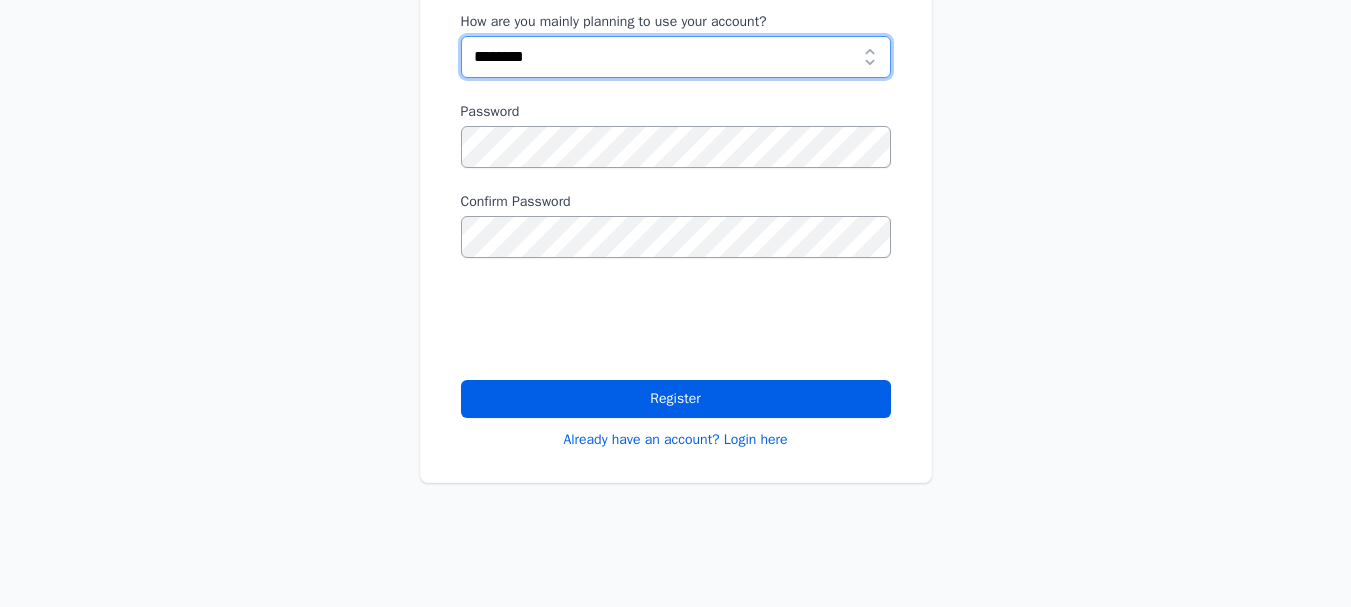 scroll, scrollTop: 300, scrollLeft: 0, axis: vertical 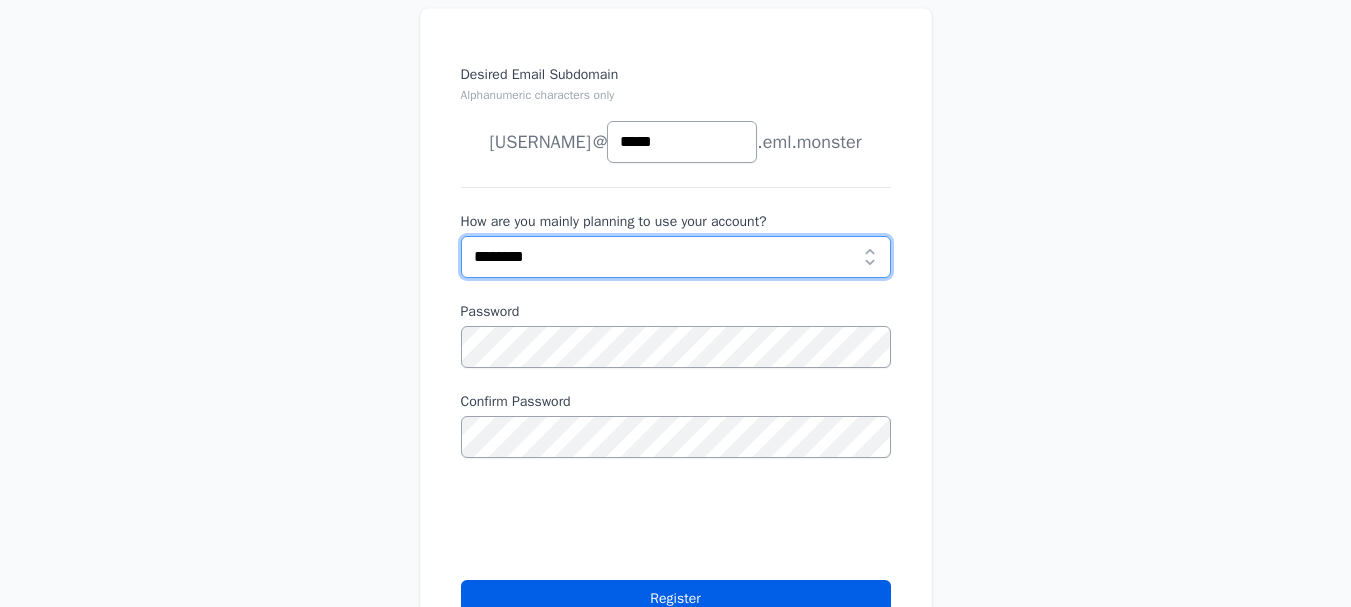 click on "**********" at bounding box center (676, 257) 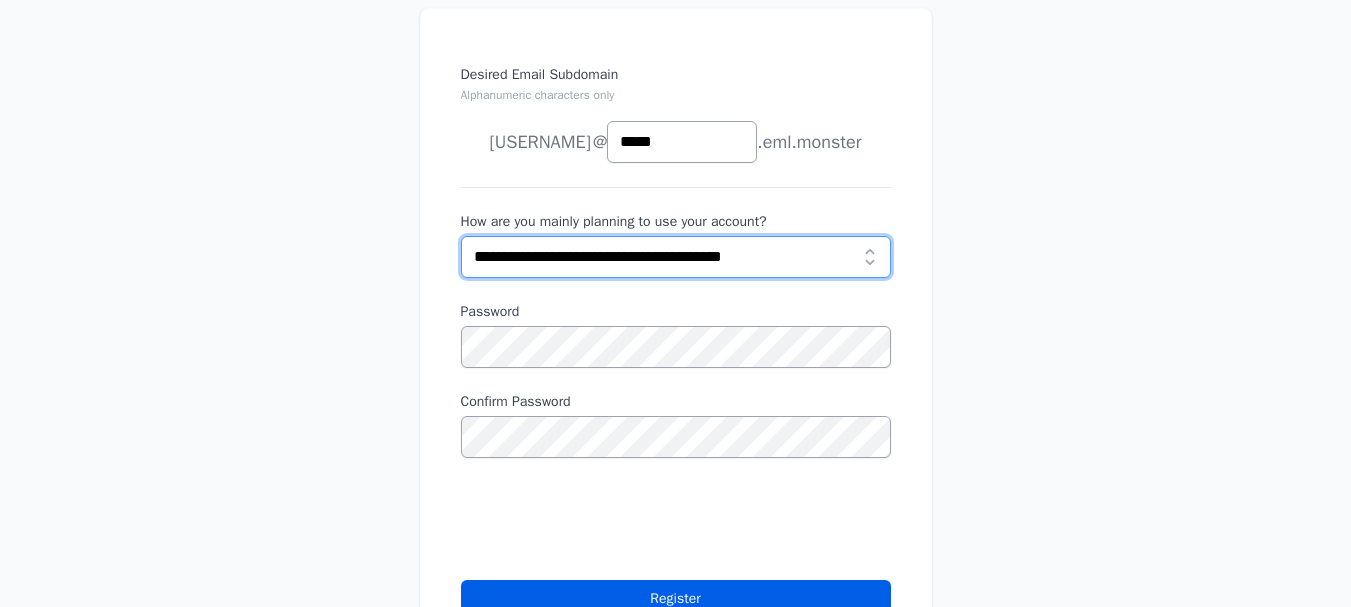 click on "**********" at bounding box center [676, 257] 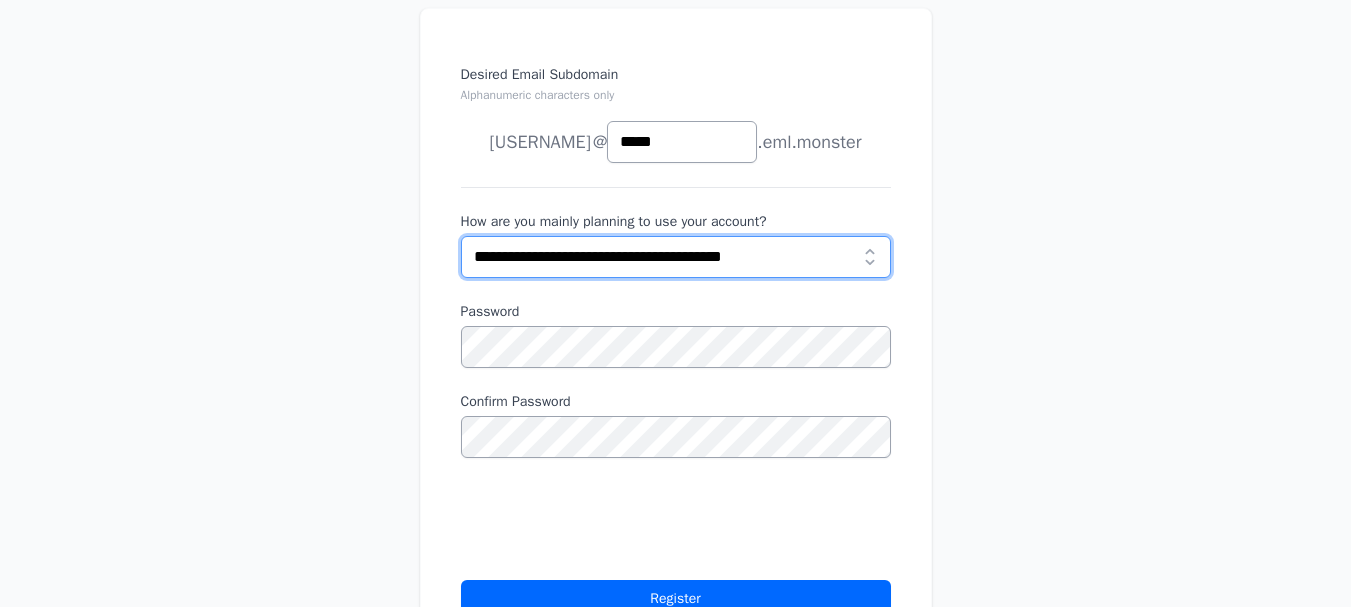 scroll, scrollTop: 500, scrollLeft: 0, axis: vertical 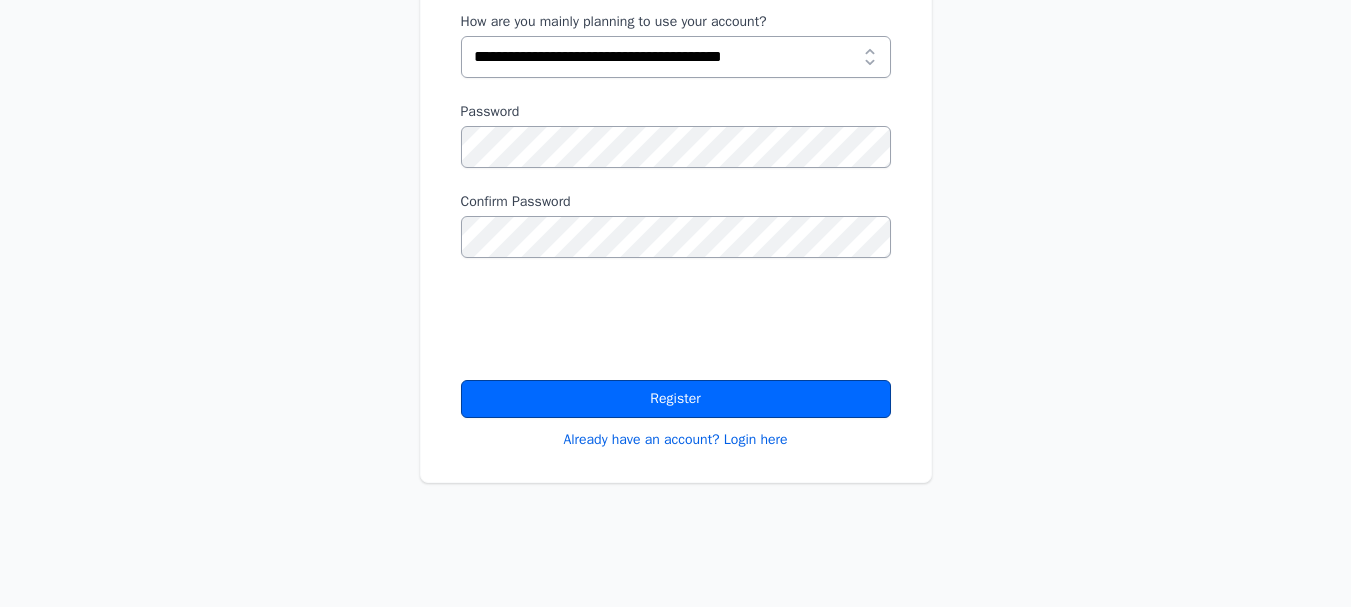 click on "Register" at bounding box center (676, 399) 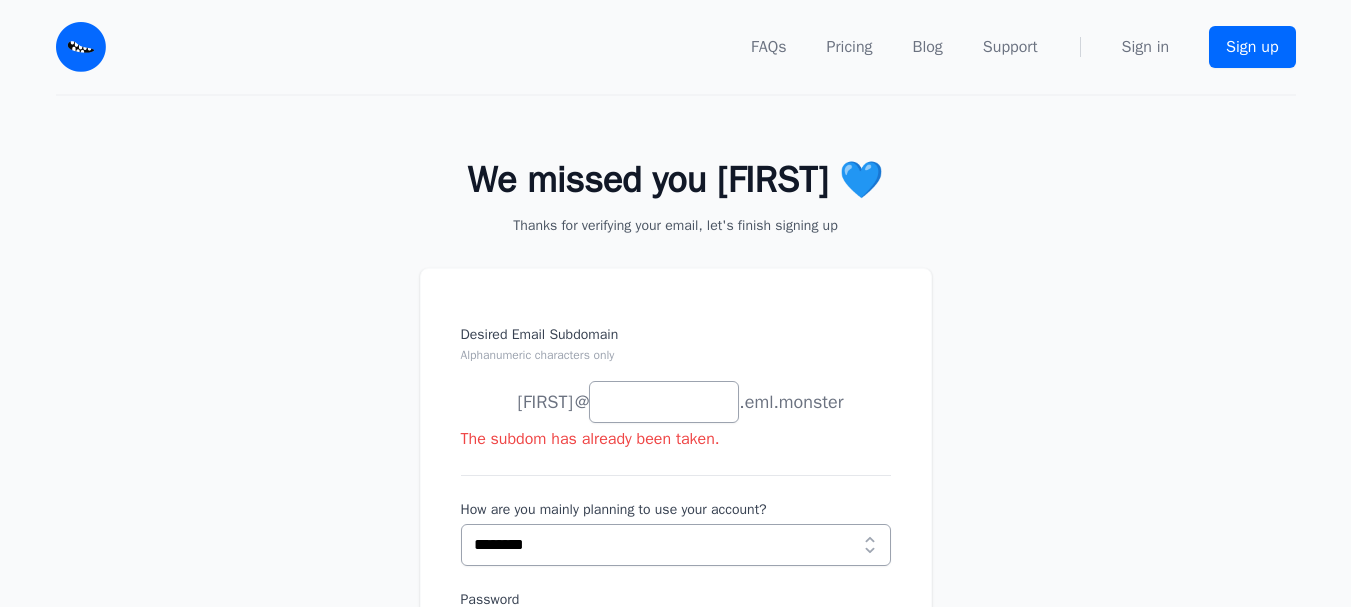 scroll, scrollTop: 100, scrollLeft: 0, axis: vertical 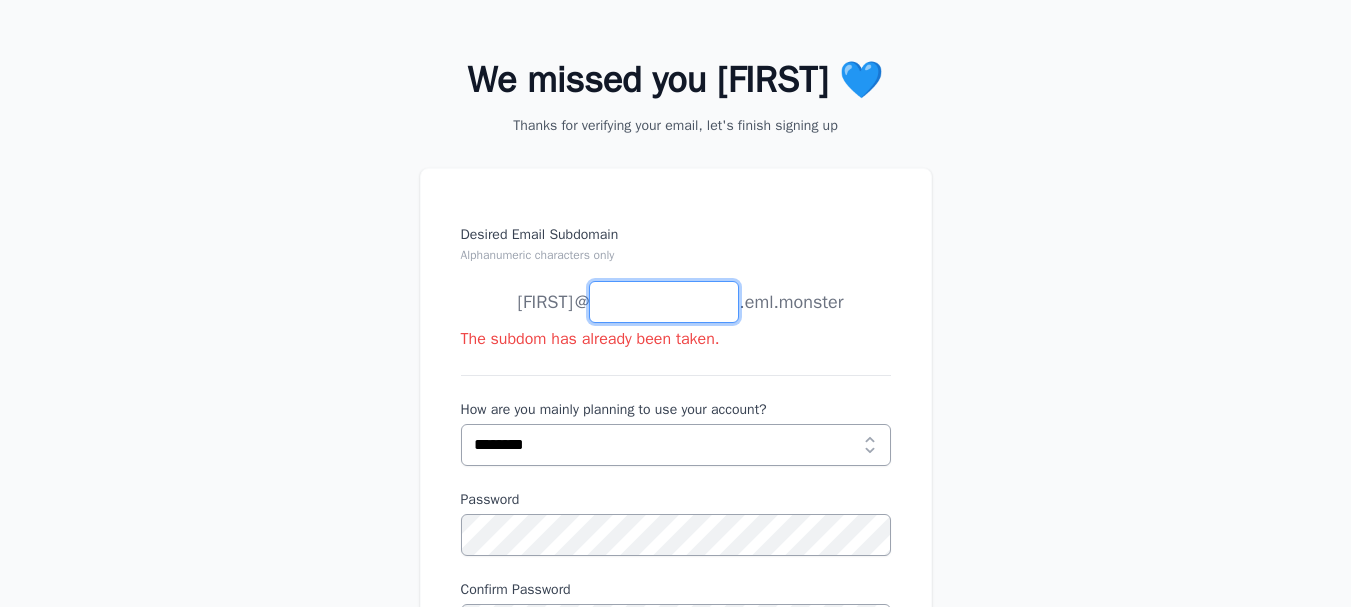 click on "Desired Email Subdomain
Alphanumeric characters only" at bounding box center [664, 302] 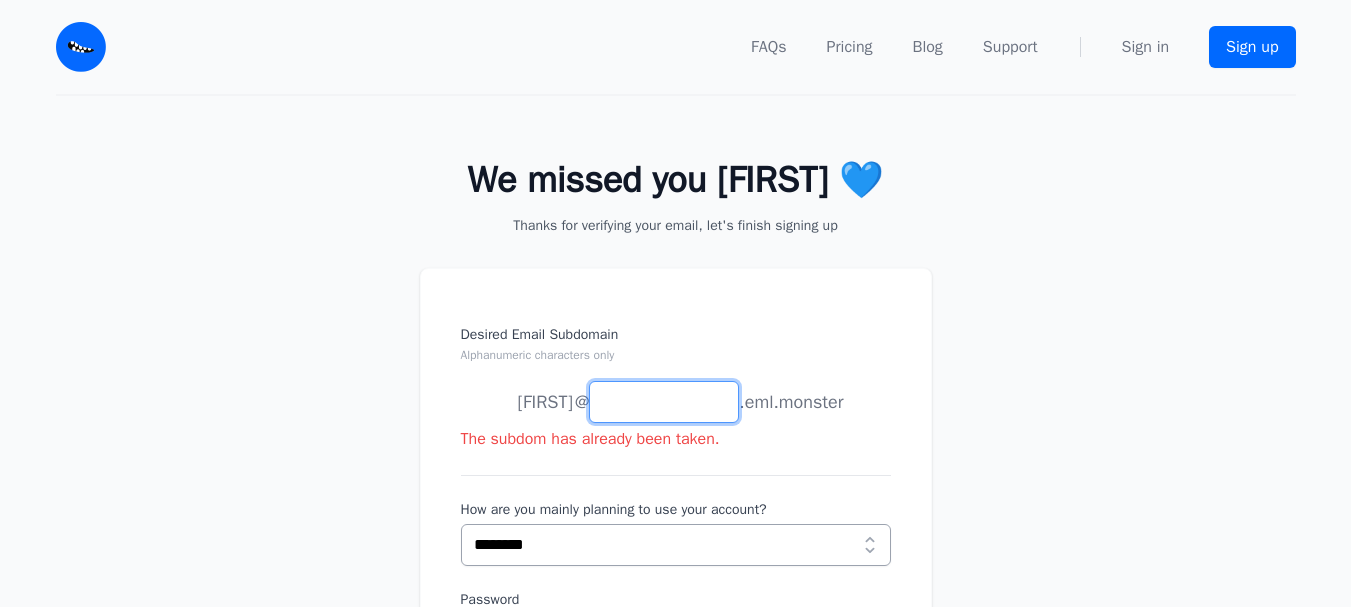scroll, scrollTop: 200, scrollLeft: 0, axis: vertical 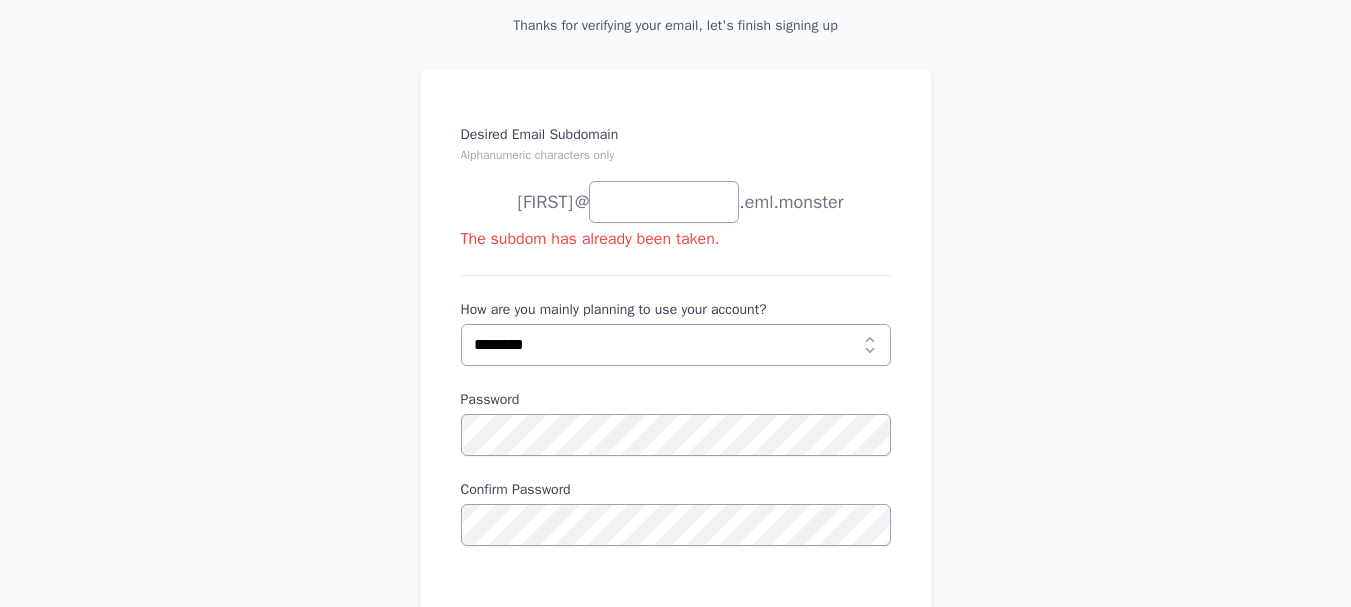 click on "[FIRST]" at bounding box center [539, 242] 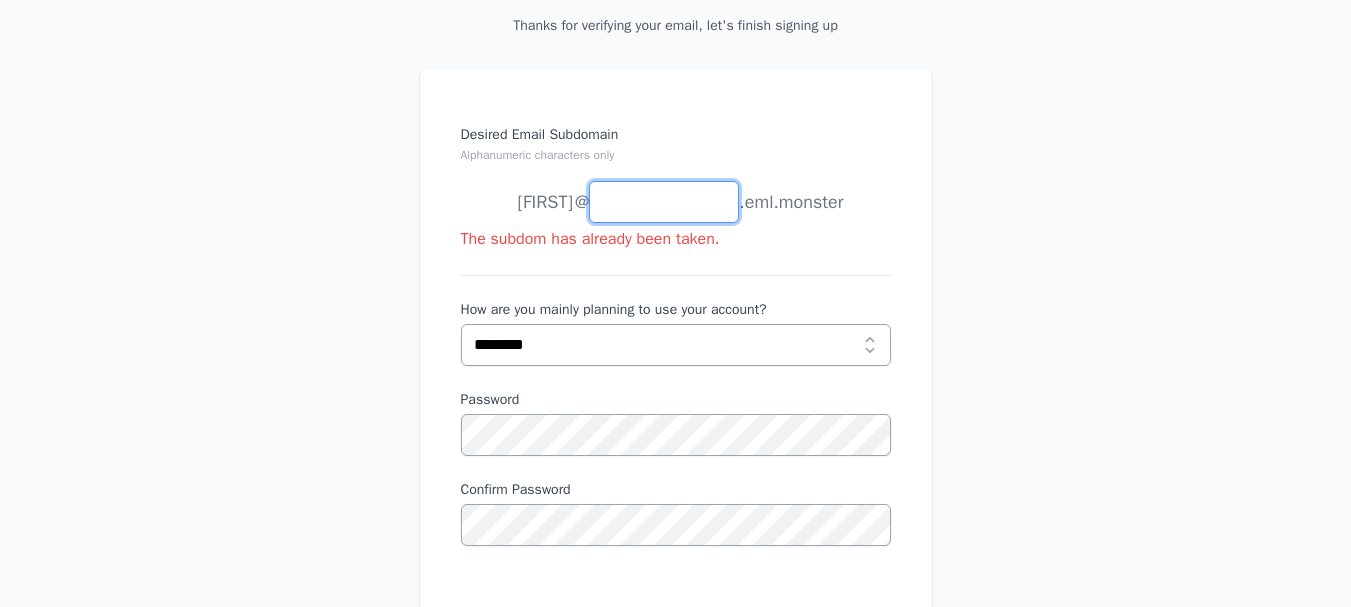click on "Desired Email Subdomain
Alphanumeric characters only" at bounding box center (664, 202) 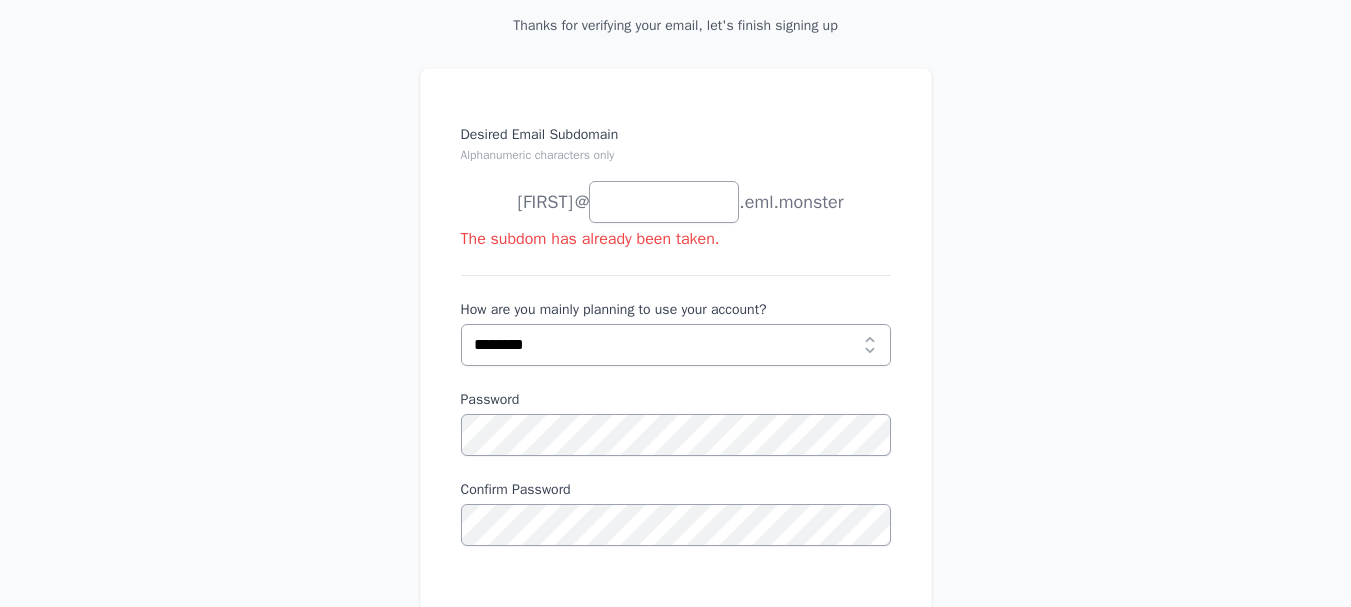 drag, startPoint x: 545, startPoint y: 250, endPoint x: 591, endPoint y: 269, distance: 49.76947 